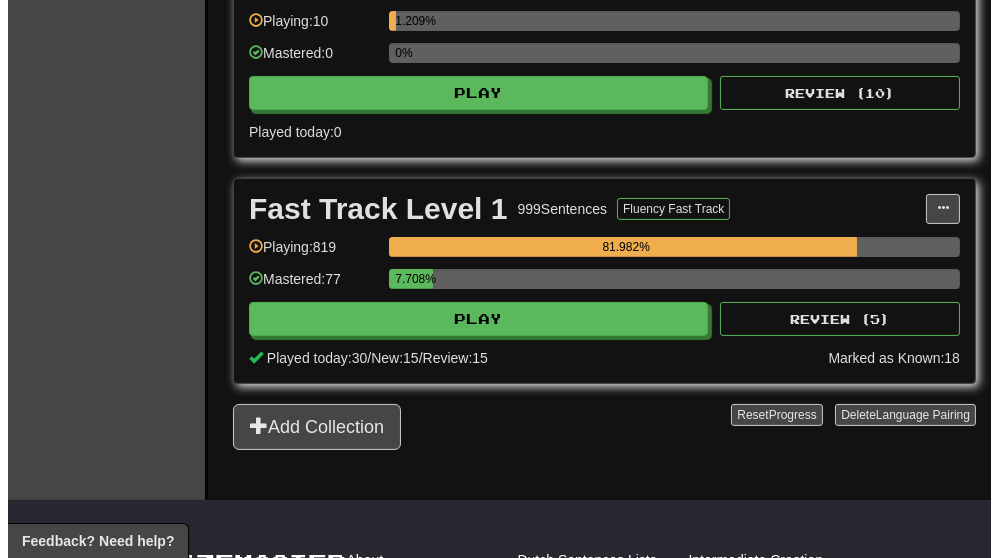 scroll, scrollTop: 546, scrollLeft: 0, axis: vertical 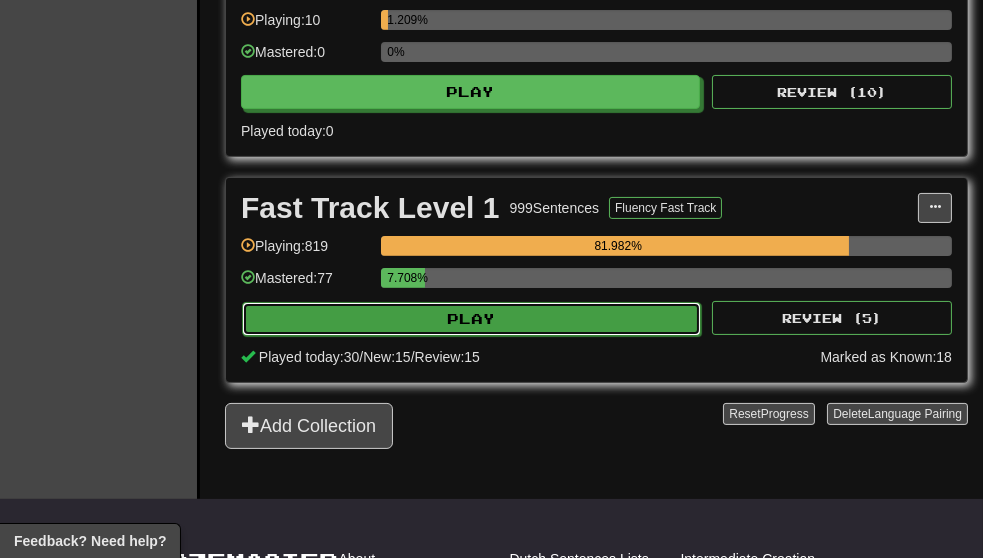click on "Play" at bounding box center [471, 319] 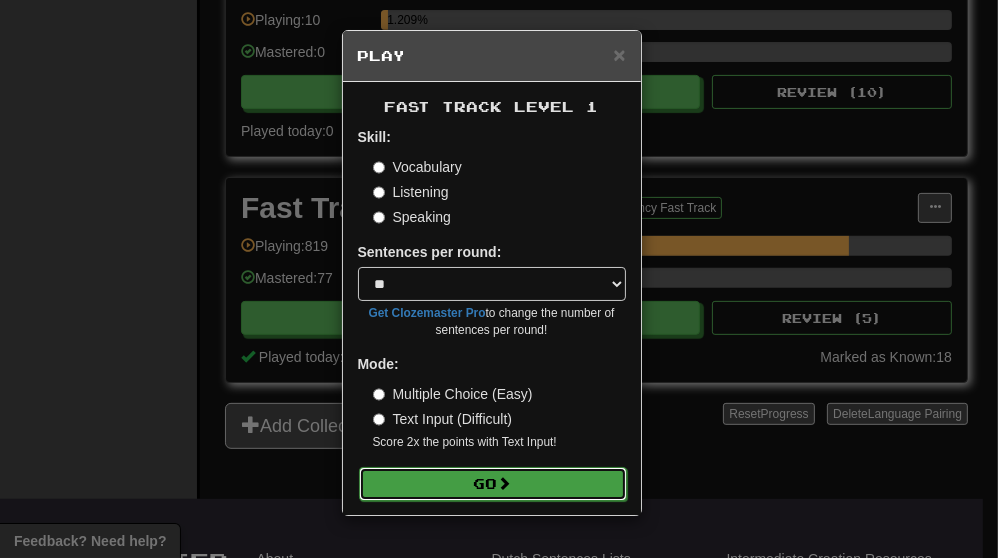 click on "Go" at bounding box center (493, 484) 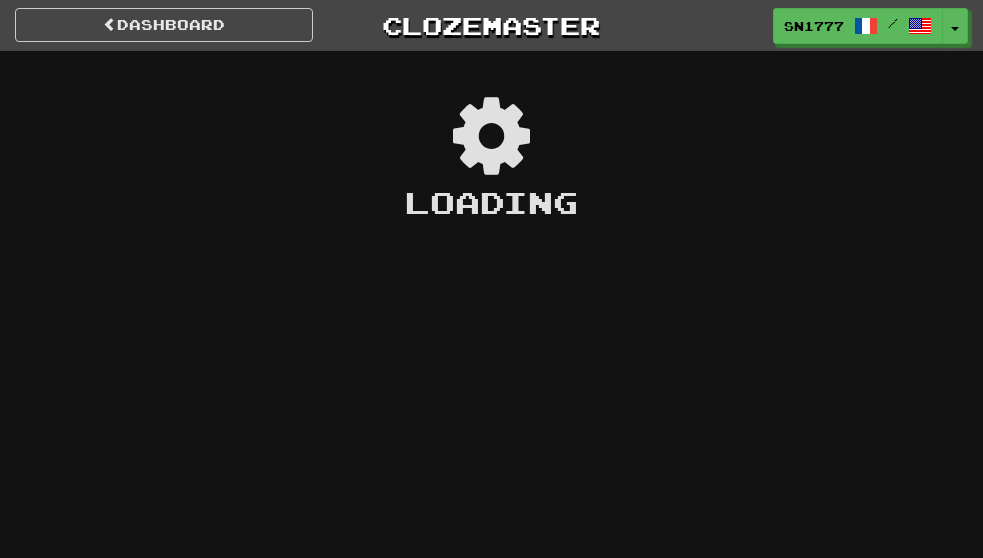 scroll, scrollTop: 0, scrollLeft: 0, axis: both 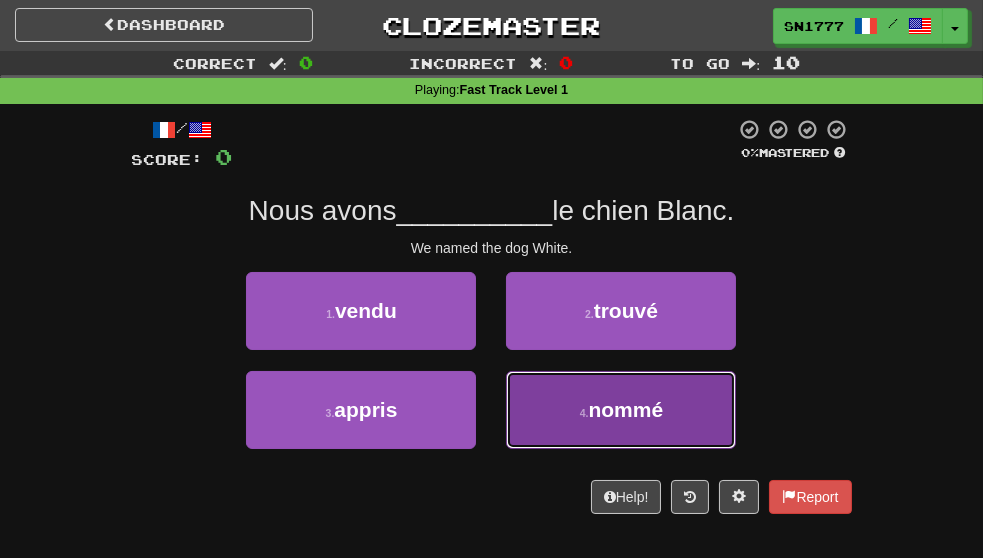 click on "4 .  nommé" at bounding box center [621, 410] 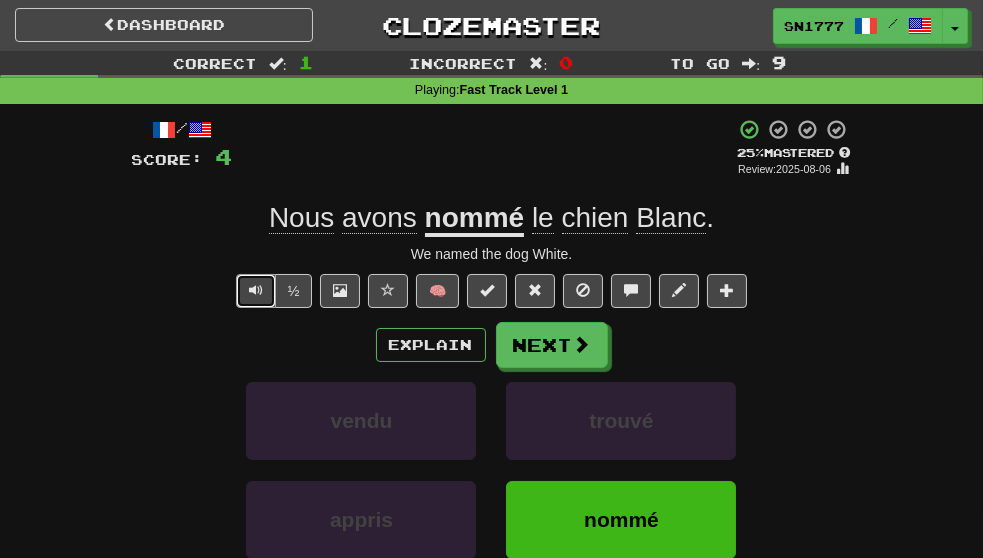 click at bounding box center [256, 290] 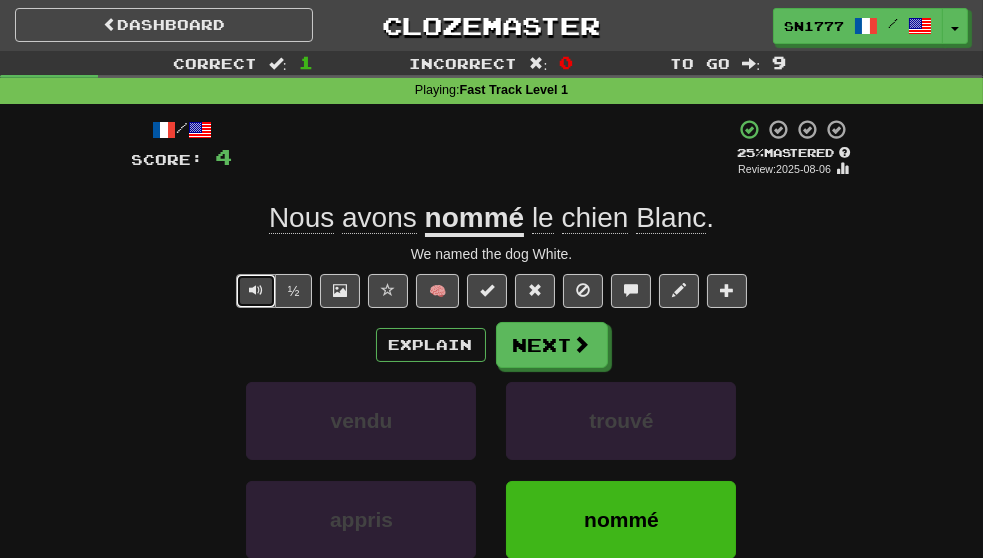click at bounding box center [256, 290] 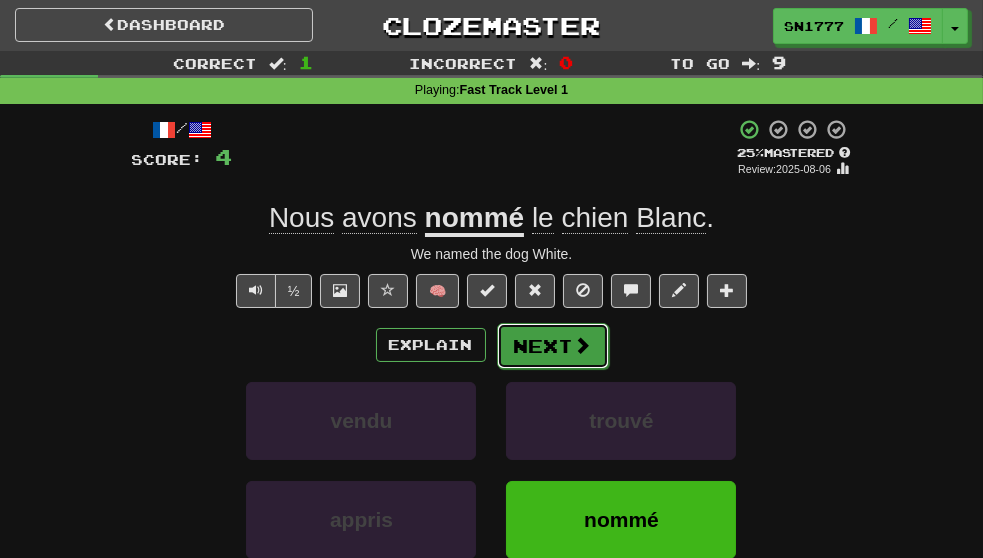 click at bounding box center (583, 345) 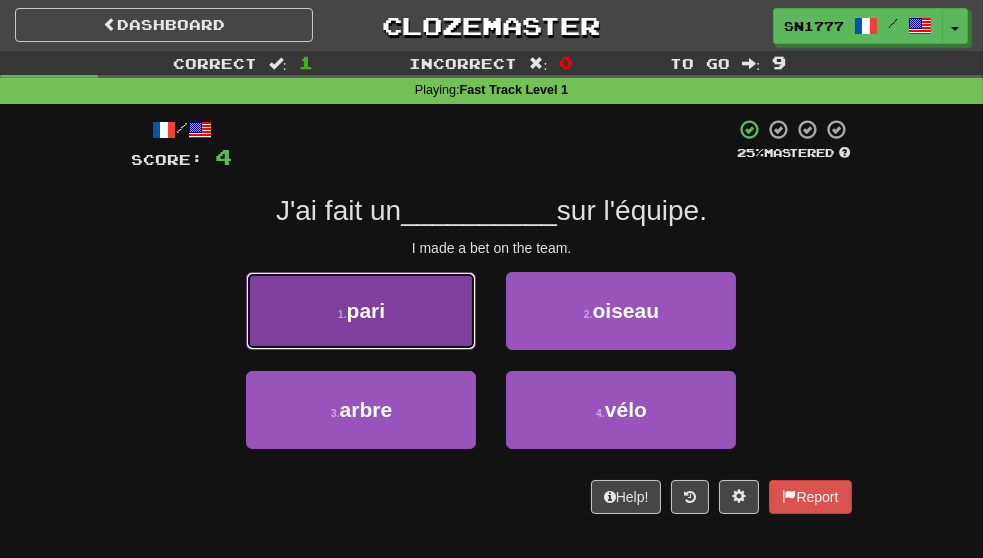 click on "pari" at bounding box center [366, 310] 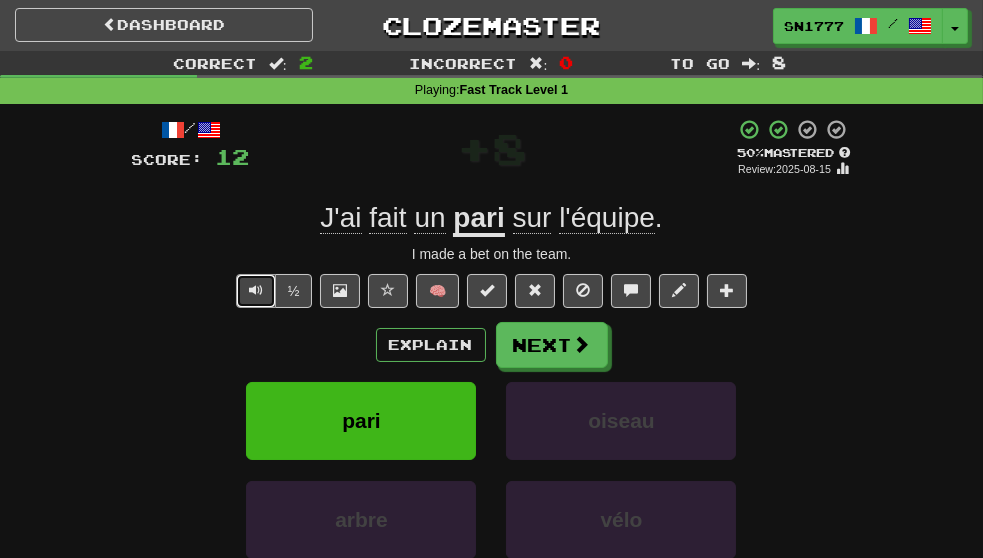 click at bounding box center (256, 291) 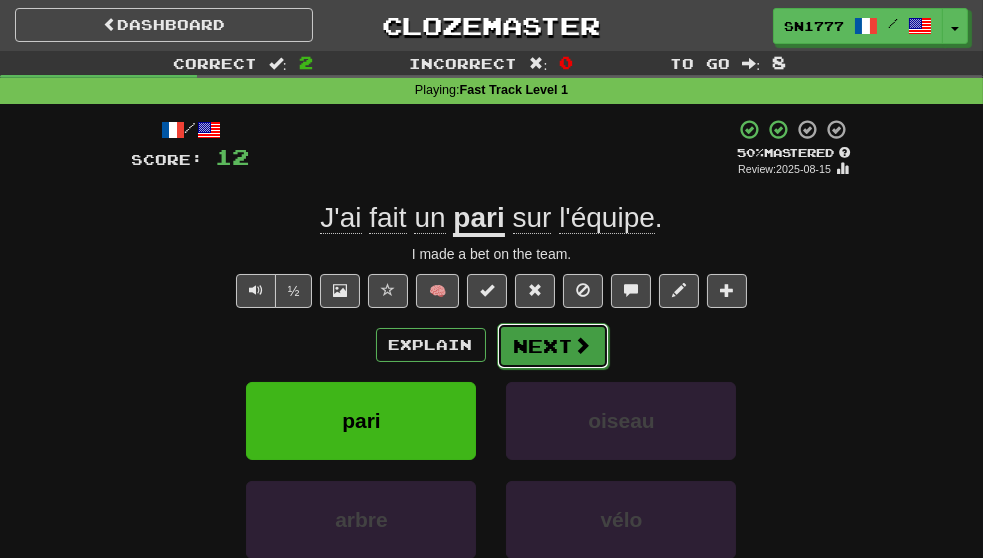 click on "Next" at bounding box center (553, 346) 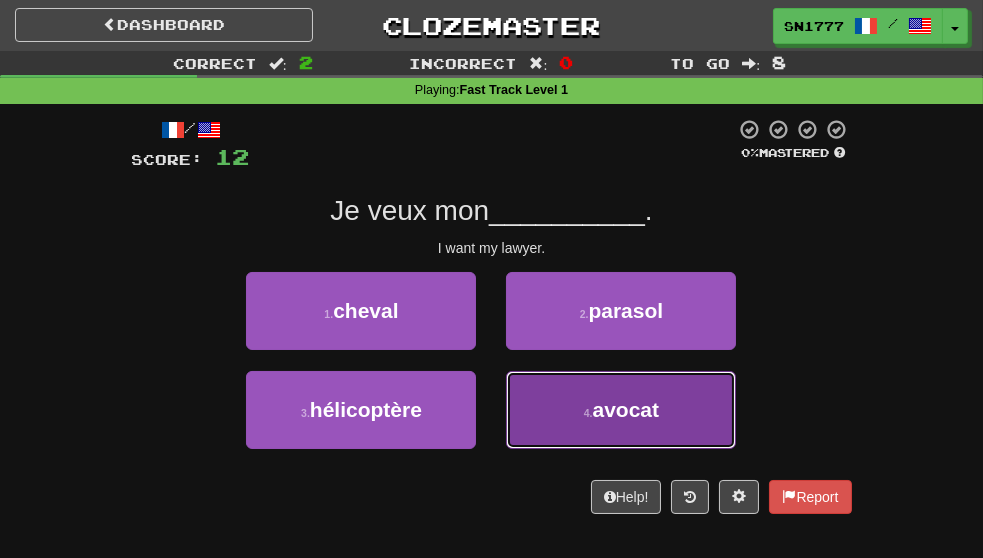 click on "avocat" at bounding box center [626, 409] 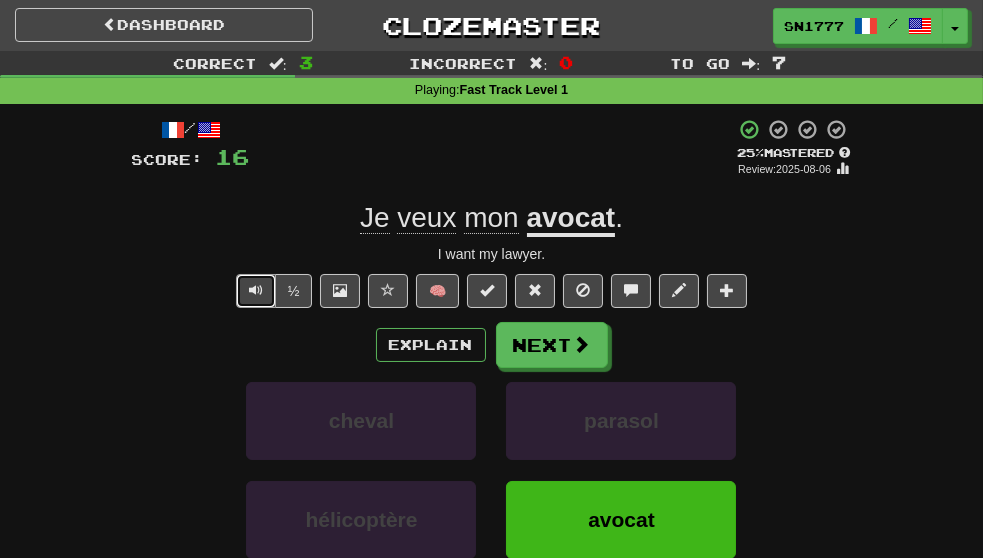 click at bounding box center [256, 290] 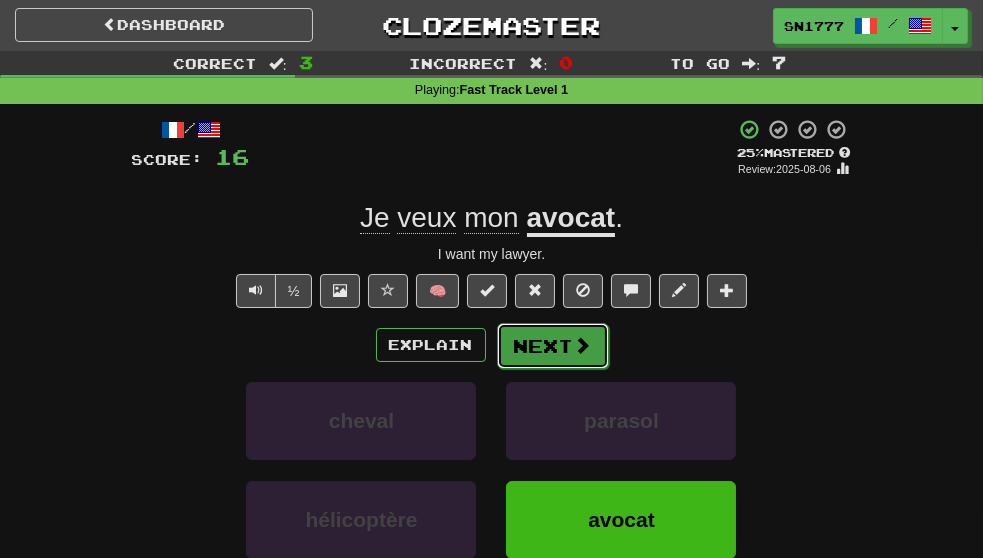 click at bounding box center (583, 345) 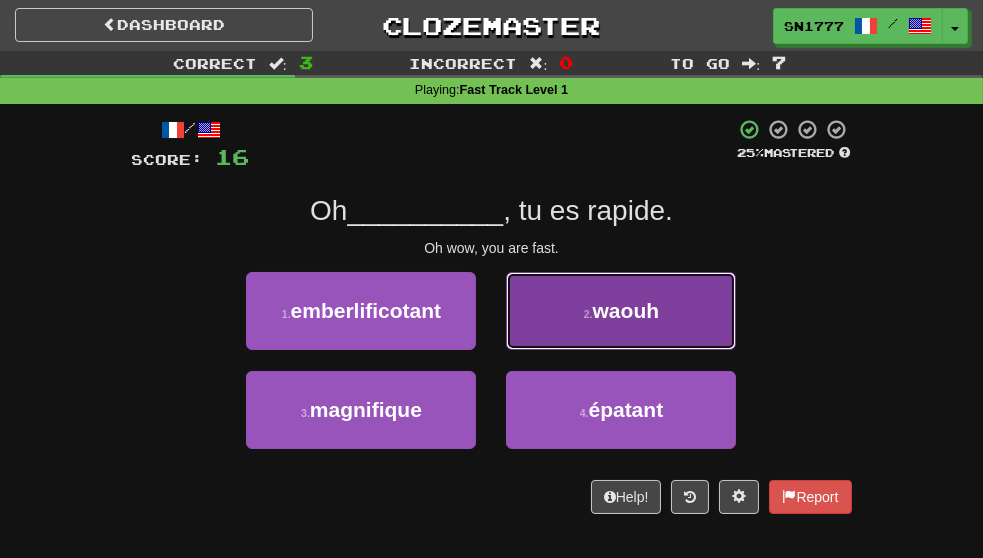 click on "2 .  waouh" at bounding box center (621, 311) 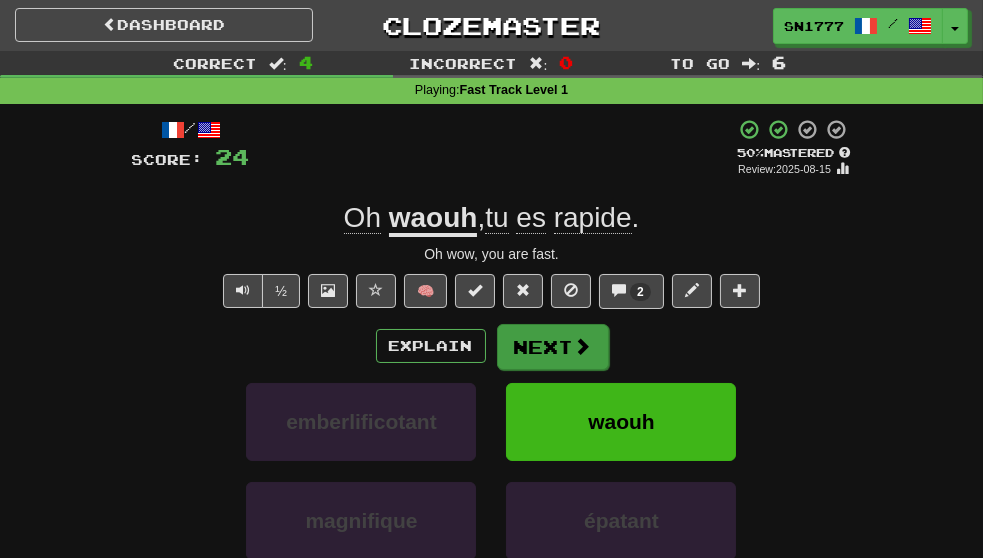 click at bounding box center [583, 346] 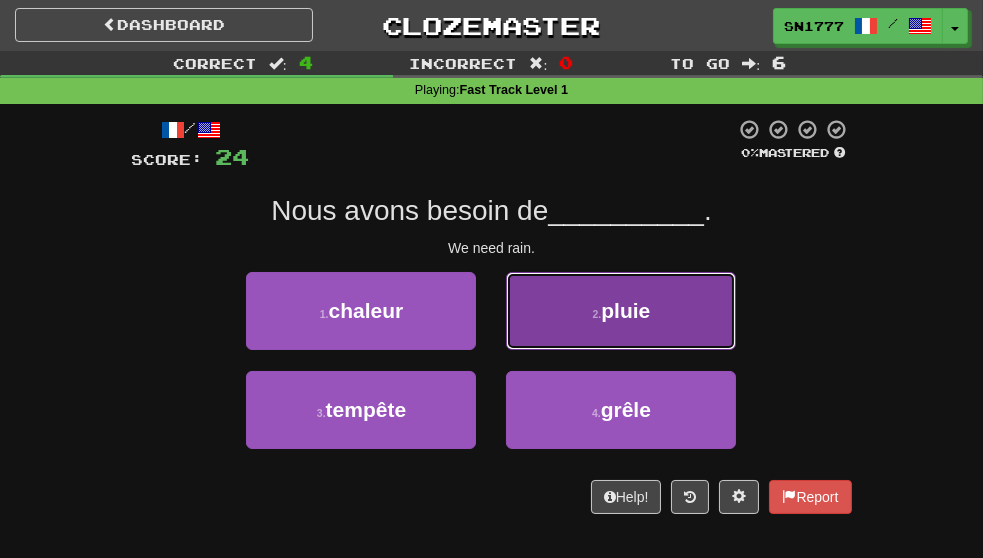click on "2 .  pluie" at bounding box center (621, 311) 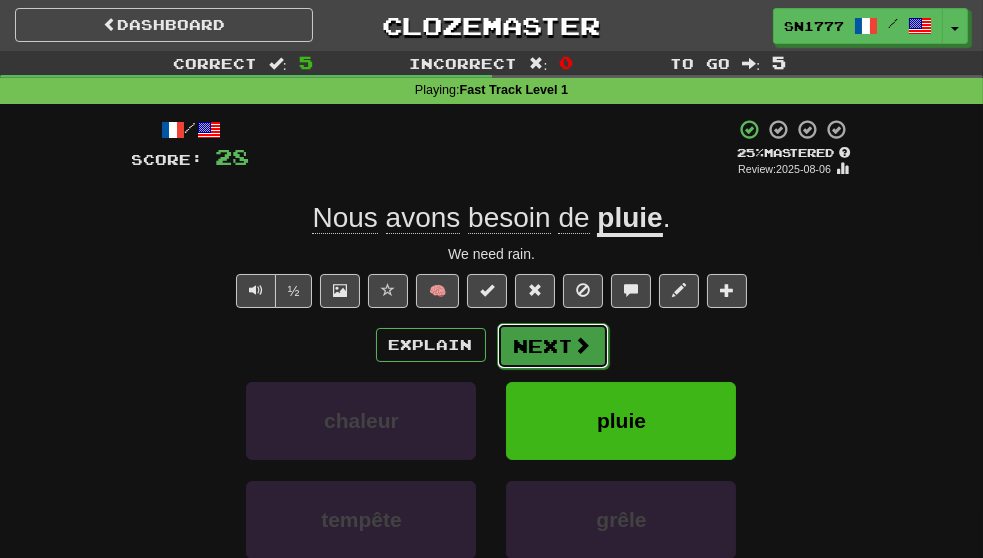 click on "Next" at bounding box center (553, 346) 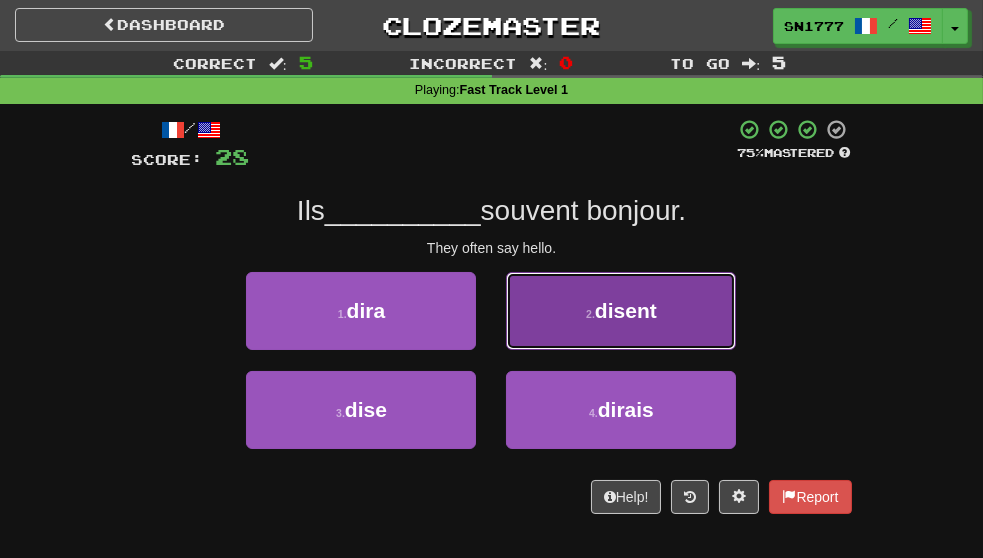 click on "2 .  disent" at bounding box center [621, 311] 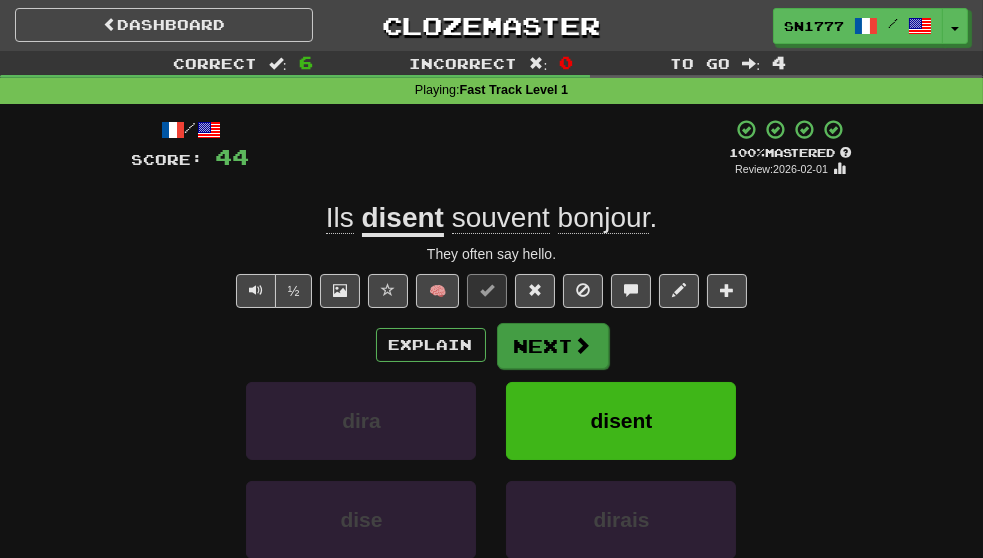 click on "Next" at bounding box center (553, 346) 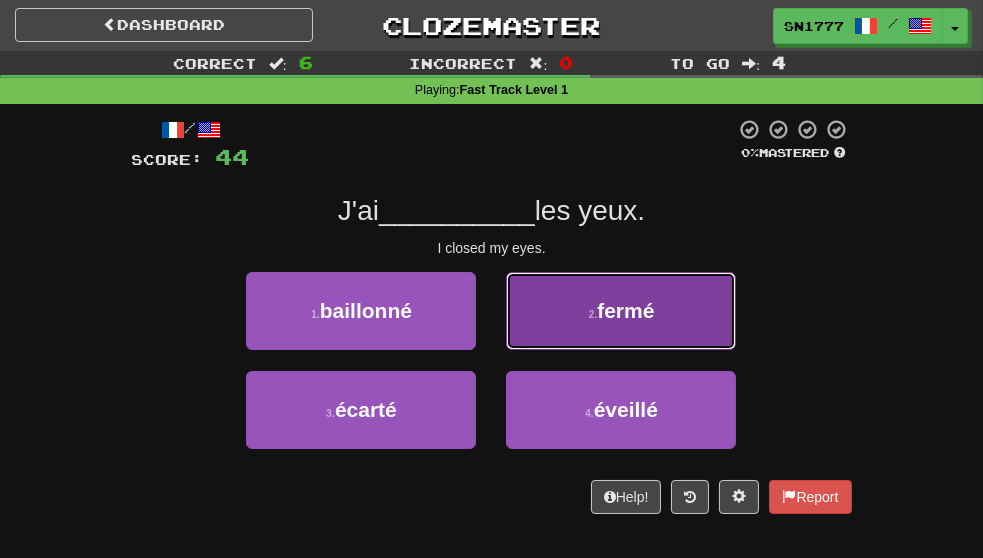 click on "2 .  fermé" at bounding box center (621, 311) 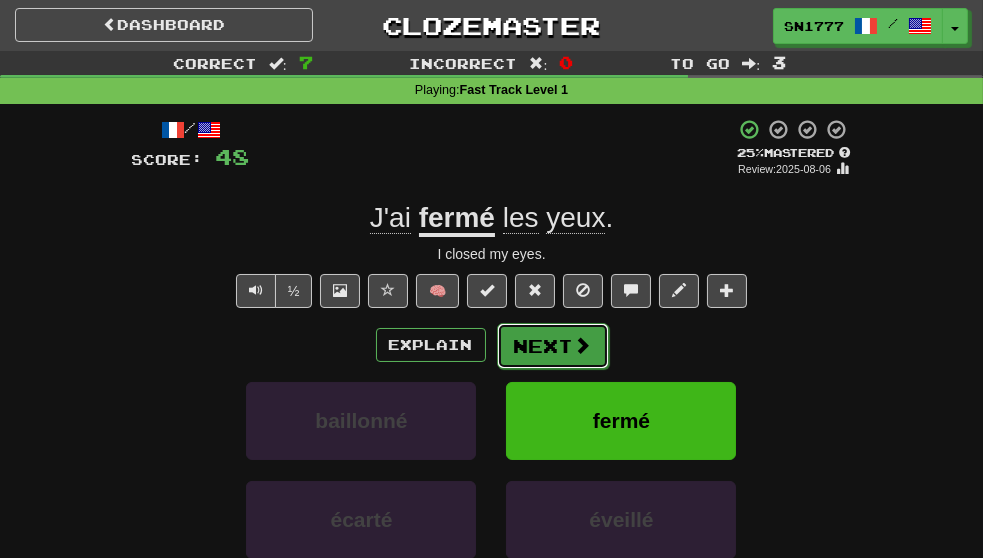 click on "Next" at bounding box center (553, 346) 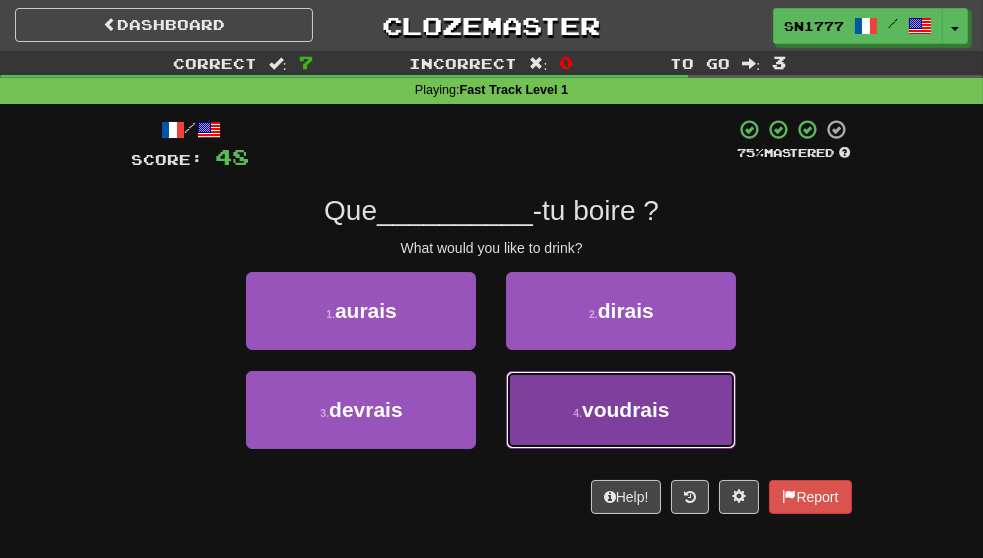 click on "voudrais" at bounding box center [626, 409] 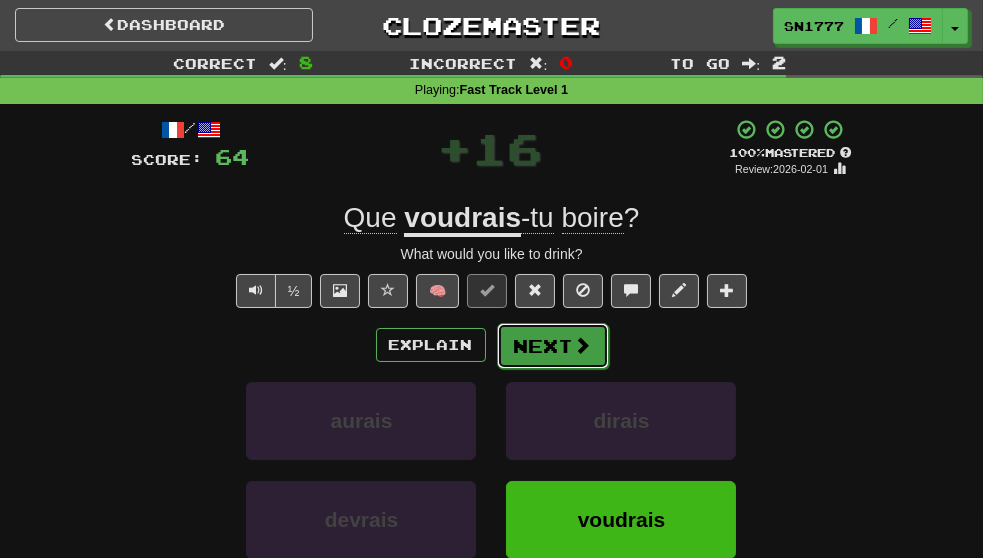 click on "Next" at bounding box center (553, 346) 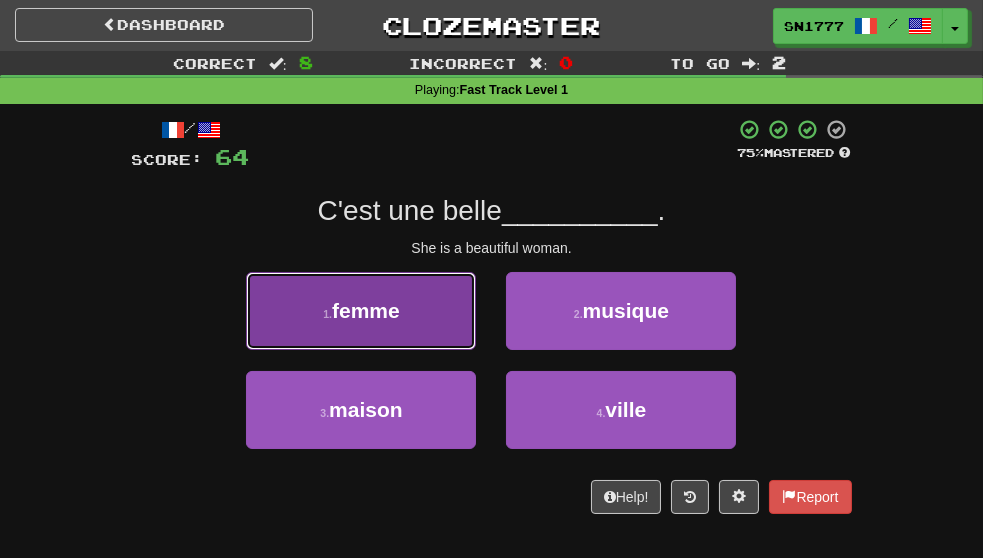 click on "1 .  femme" at bounding box center [361, 311] 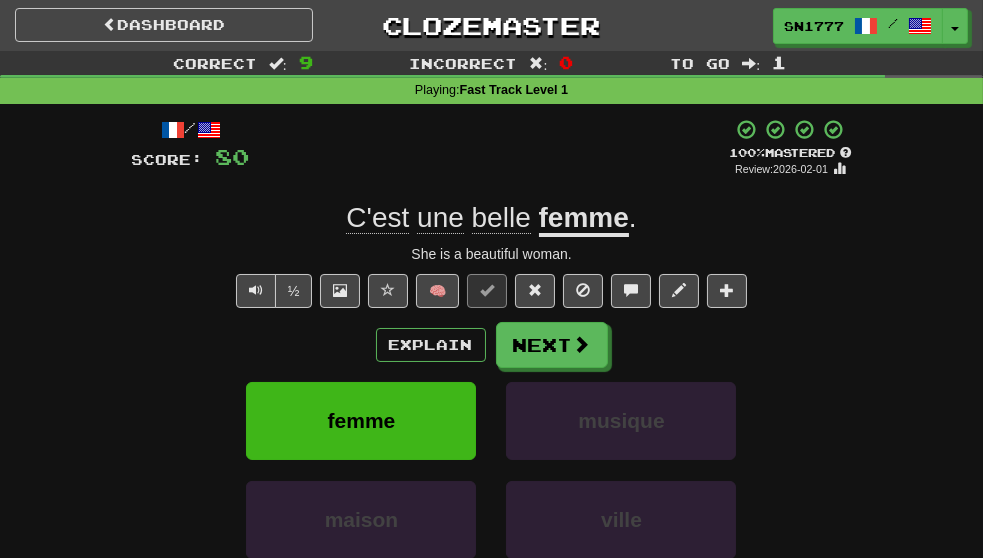 click on "Explain Next" at bounding box center (492, 345) 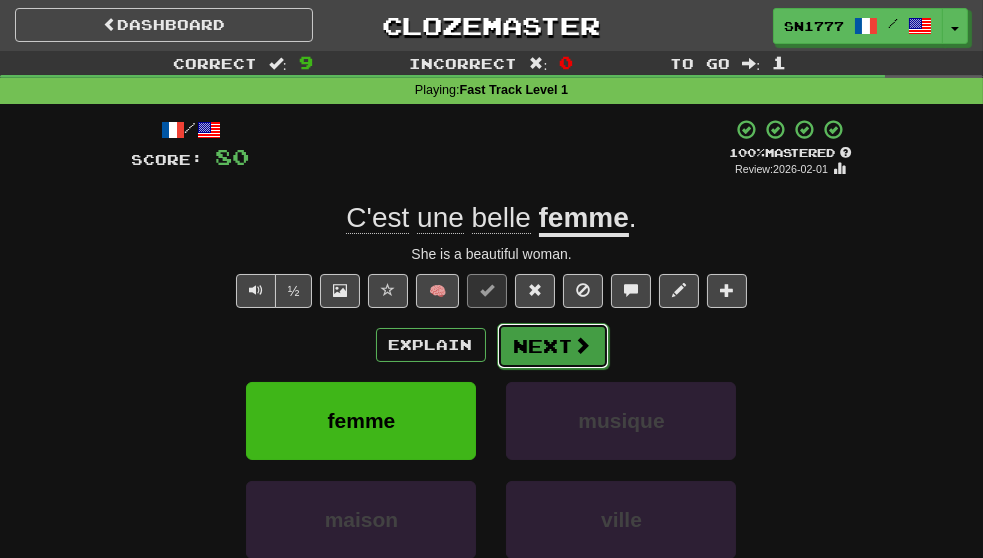 click on "Next" at bounding box center [553, 346] 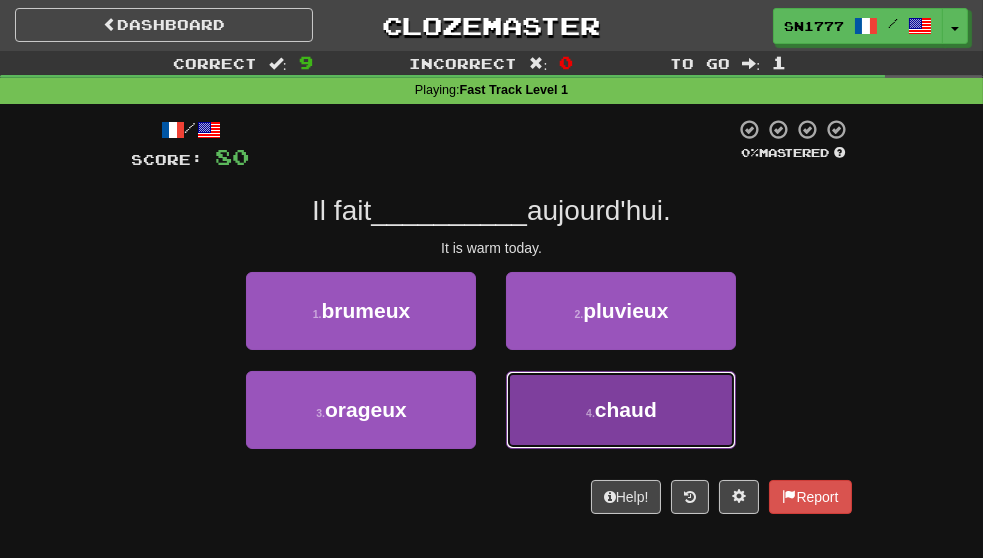 click on "4 .  chaud" at bounding box center [621, 410] 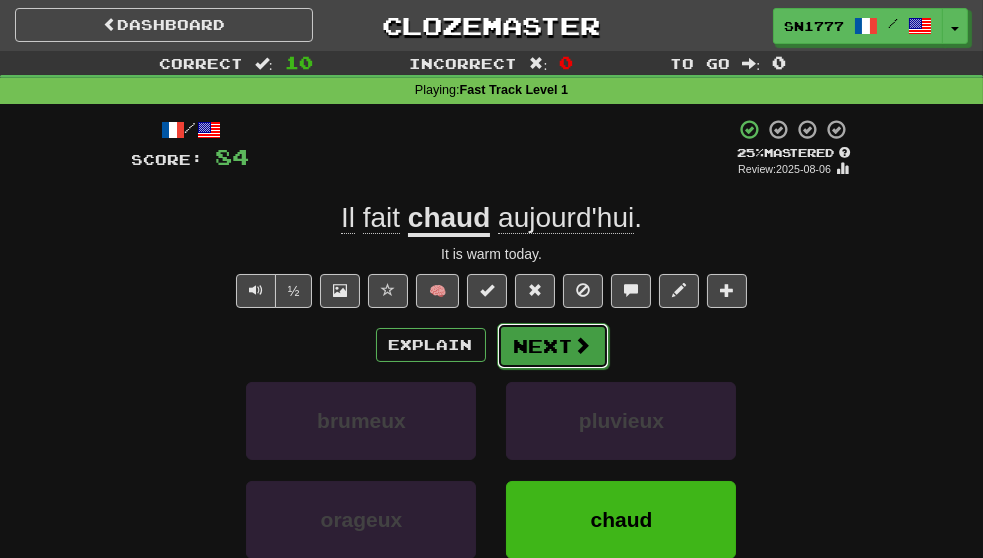 click on "Next" at bounding box center (553, 346) 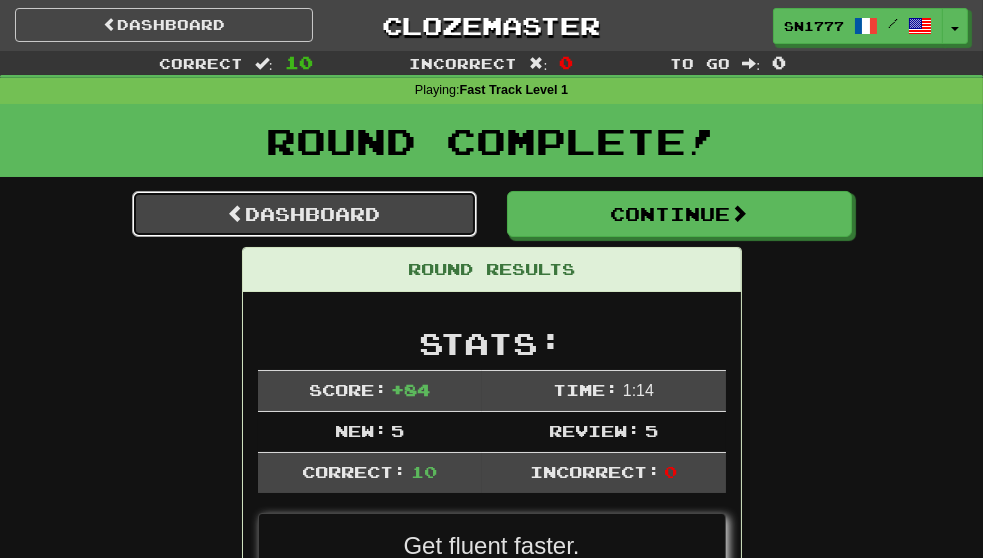 click on "Dashboard" at bounding box center [304, 214] 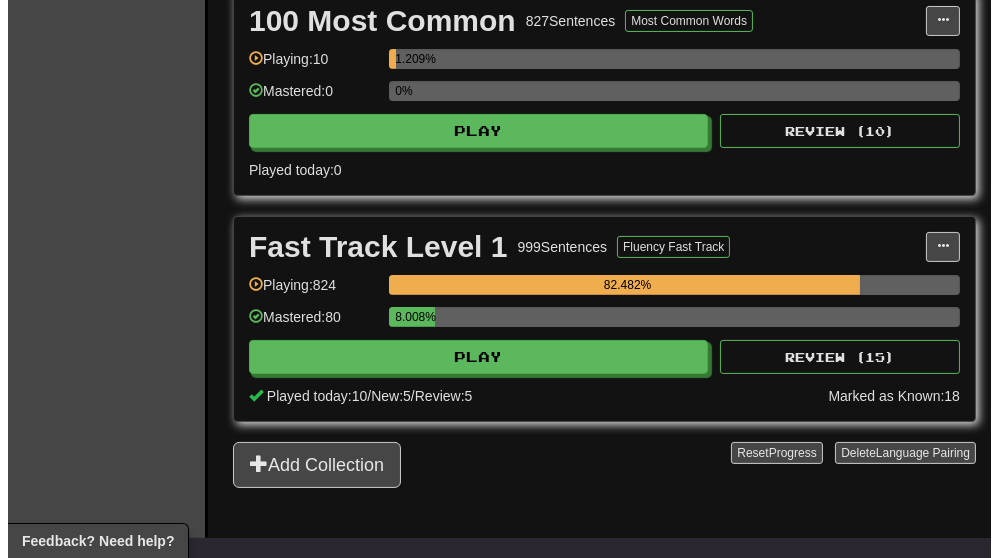 scroll, scrollTop: 513, scrollLeft: 0, axis: vertical 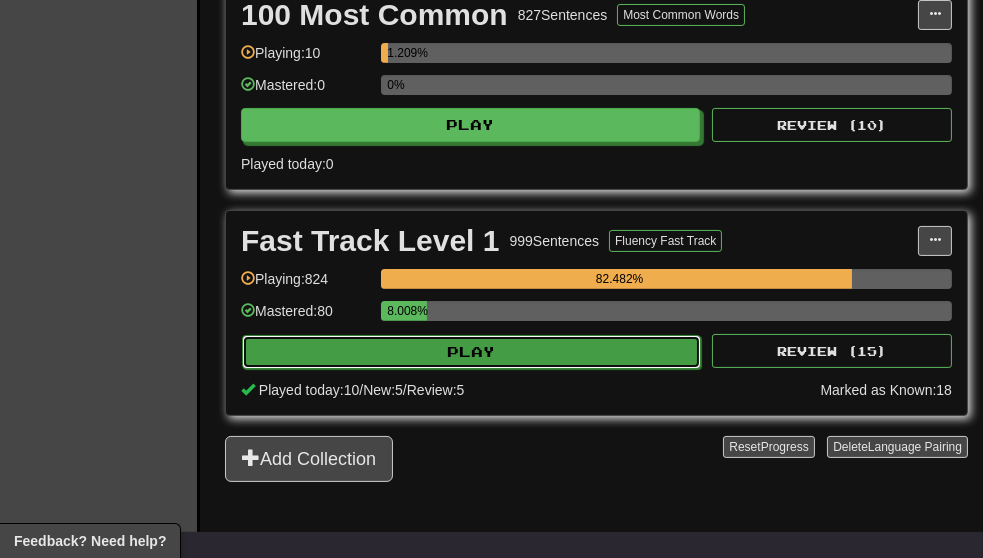 click on "Play" at bounding box center [471, 352] 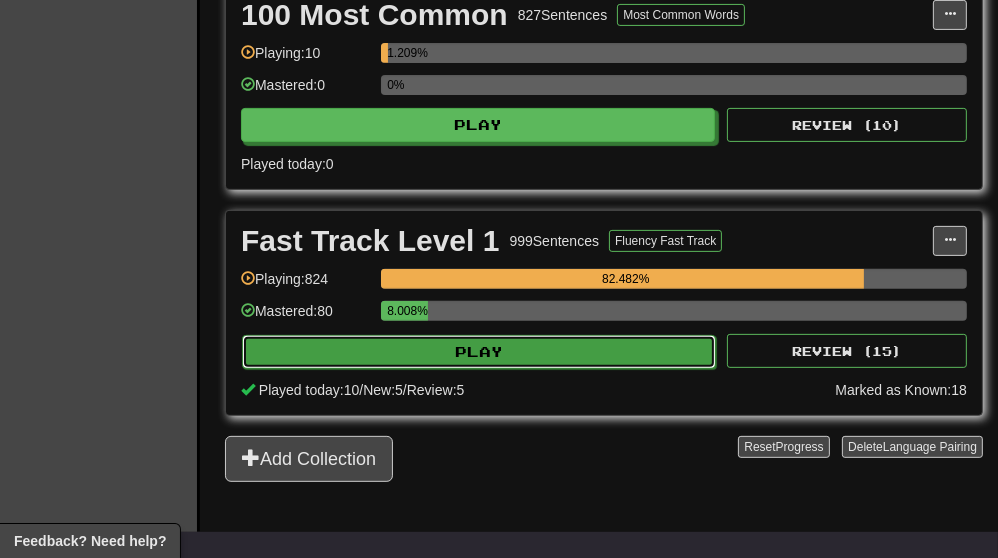 select on "**" 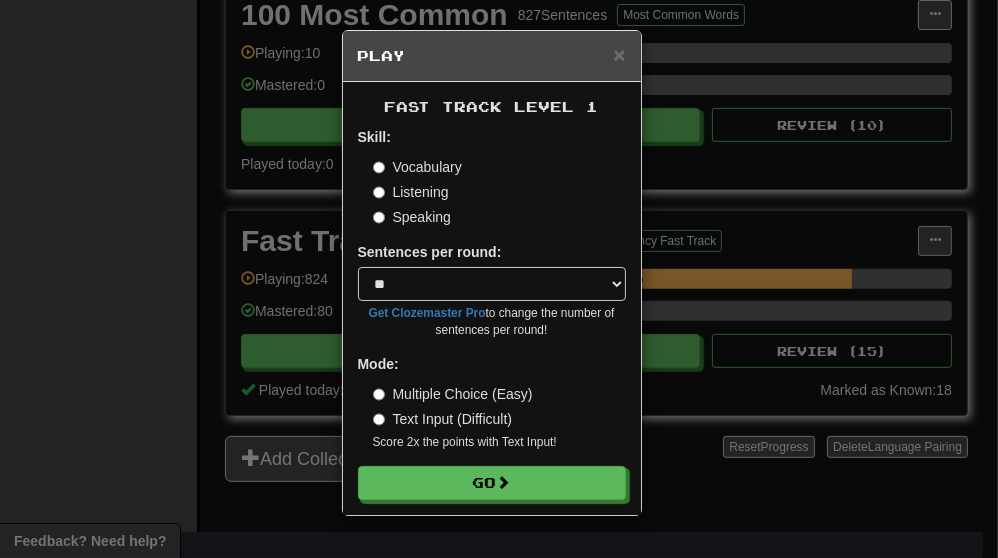 click on "Speaking" at bounding box center (412, 217) 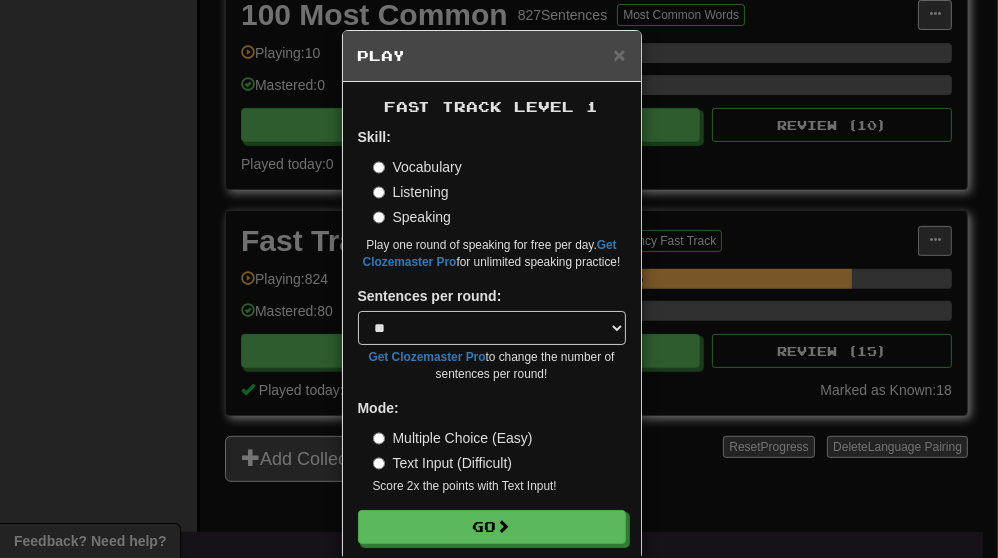 click on "Listening" at bounding box center [411, 192] 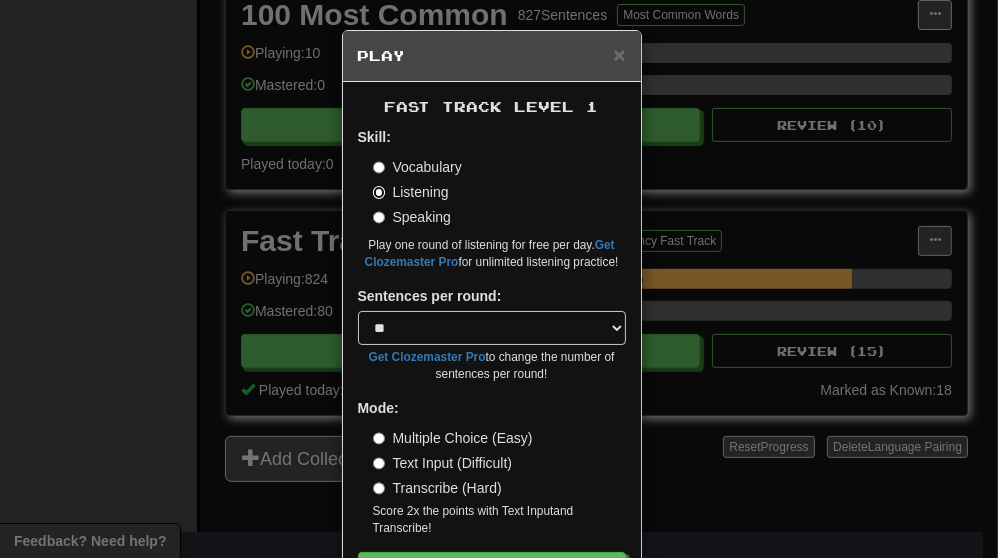 scroll, scrollTop: 73, scrollLeft: 0, axis: vertical 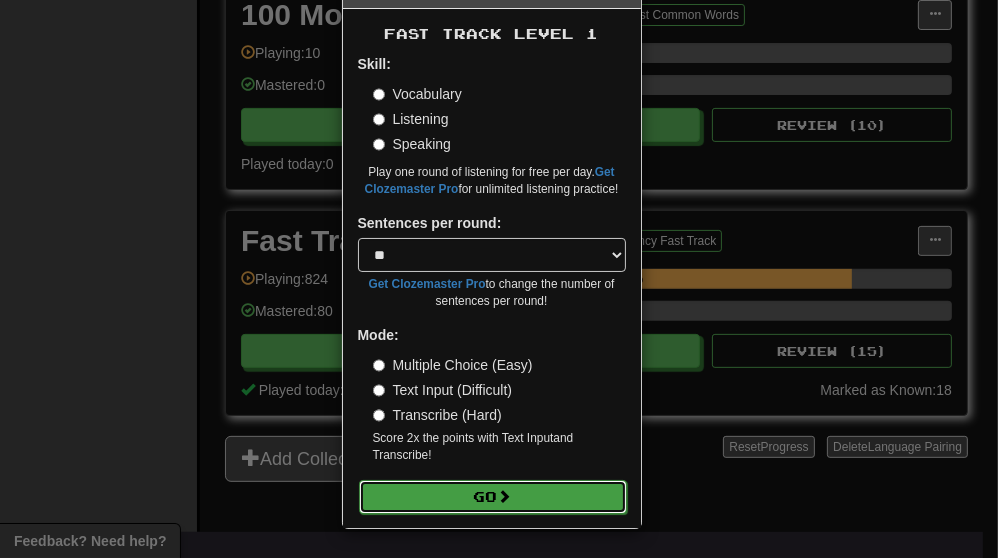 click on "Go" at bounding box center [493, 497] 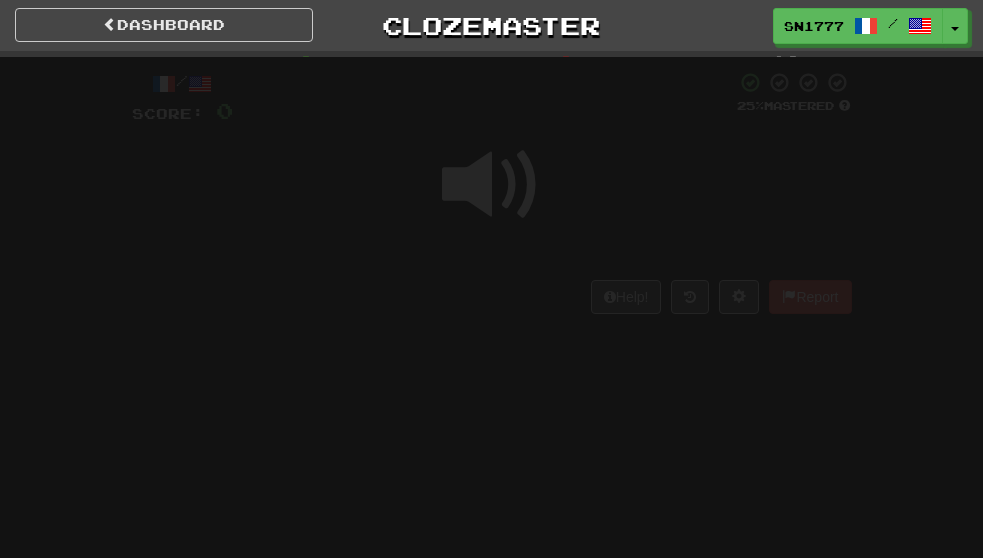 scroll, scrollTop: 0, scrollLeft: 0, axis: both 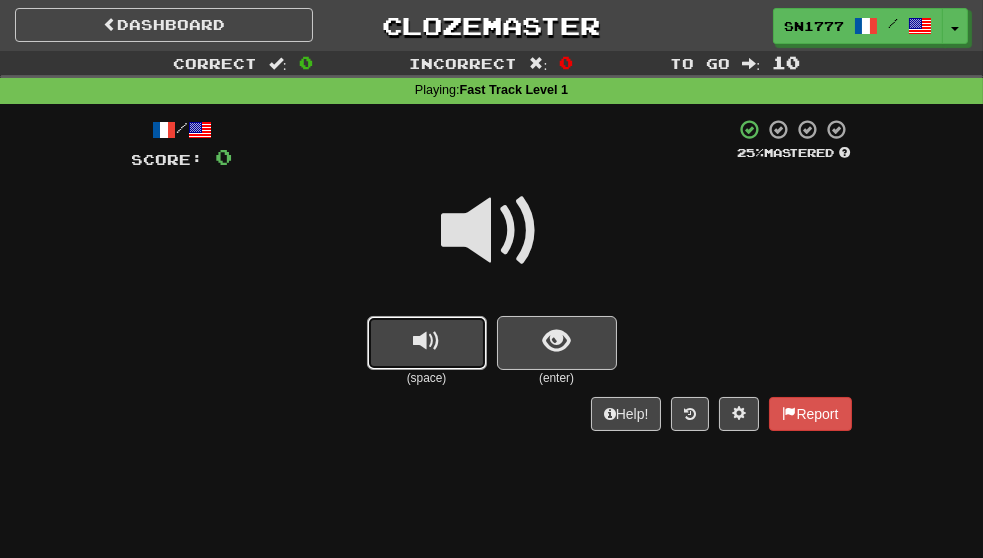 click at bounding box center (426, 341) 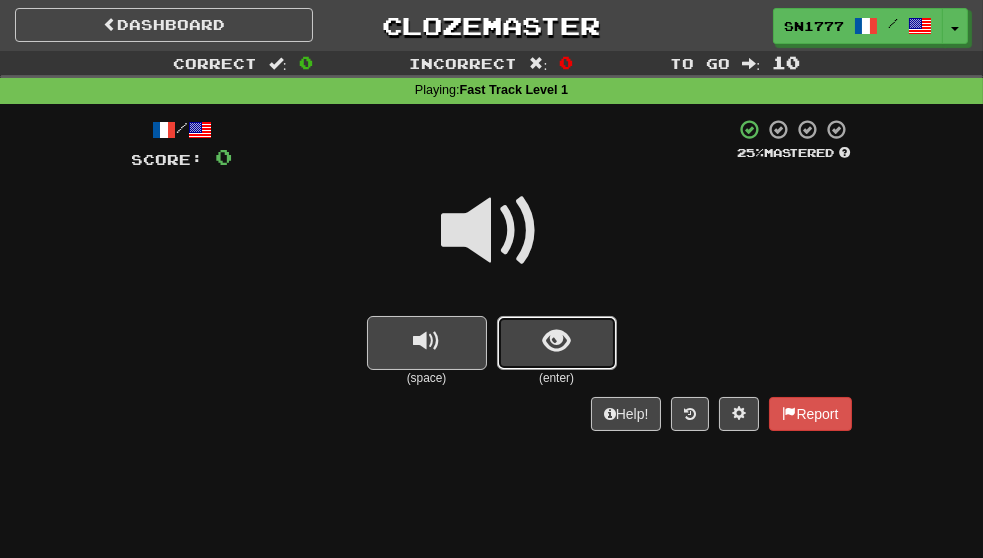 click at bounding box center [557, 343] 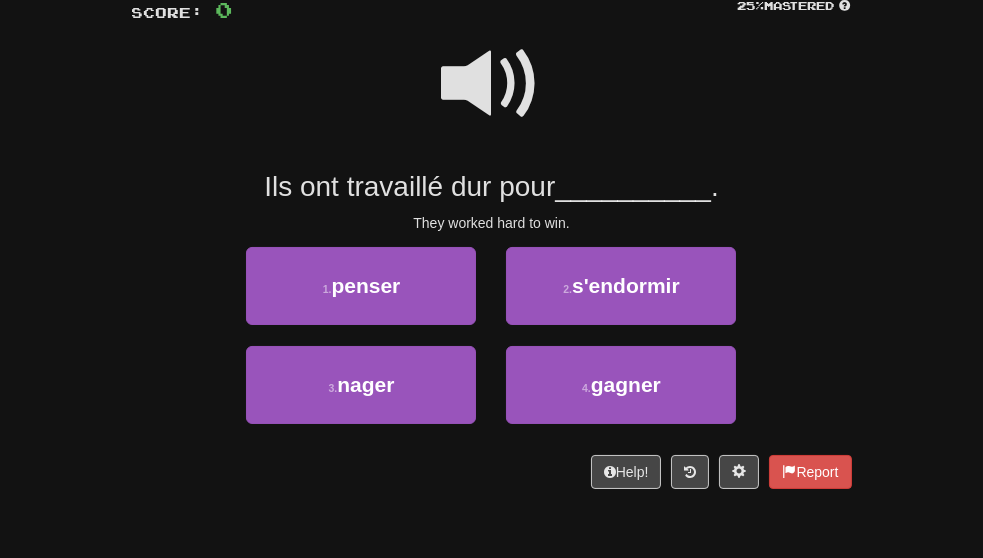 scroll, scrollTop: 148, scrollLeft: 0, axis: vertical 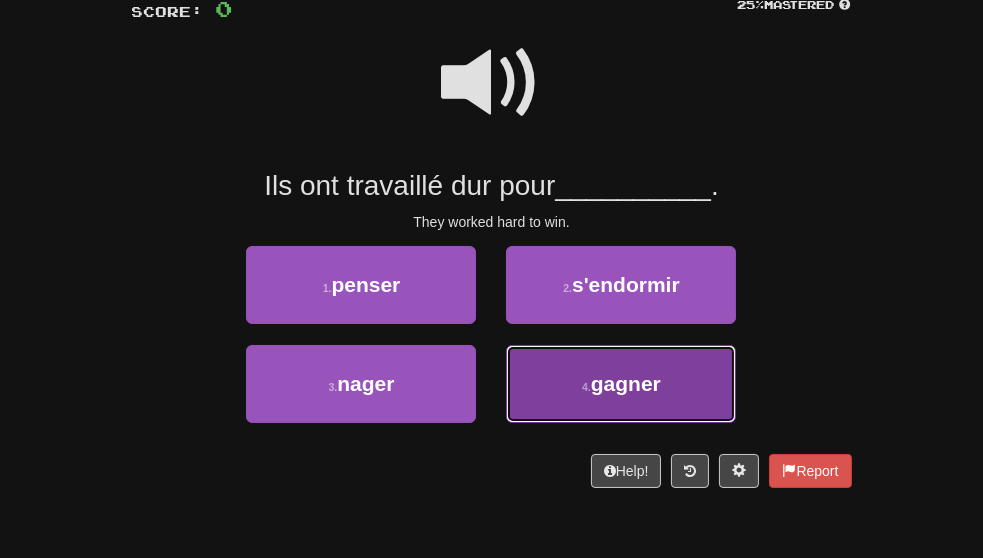 click on "gagner" at bounding box center [626, 383] 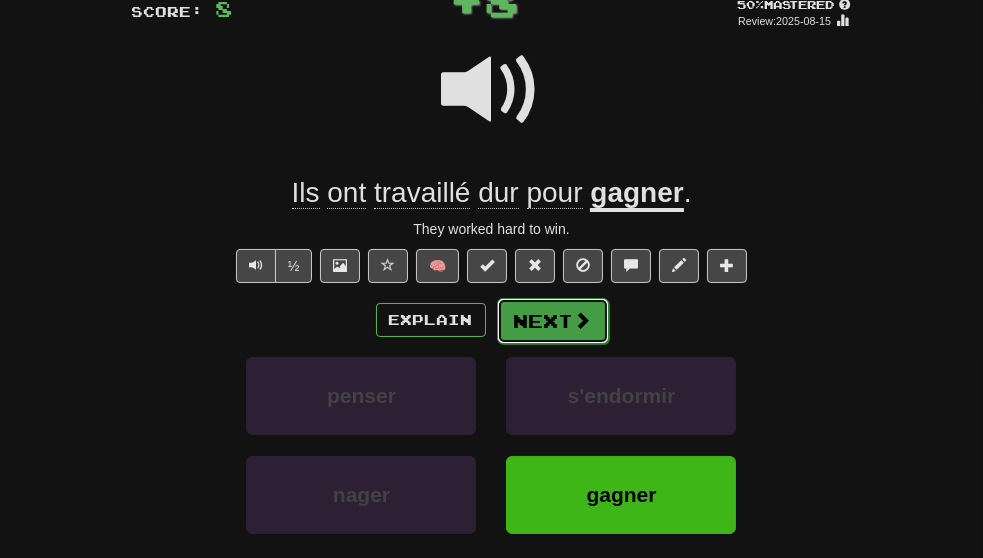 click at bounding box center (583, 320) 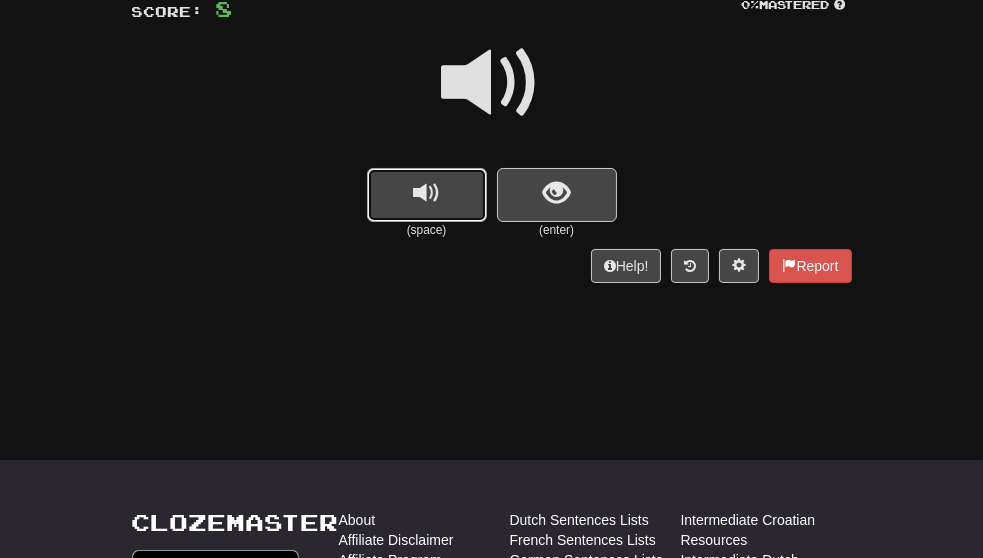 click at bounding box center [426, 193] 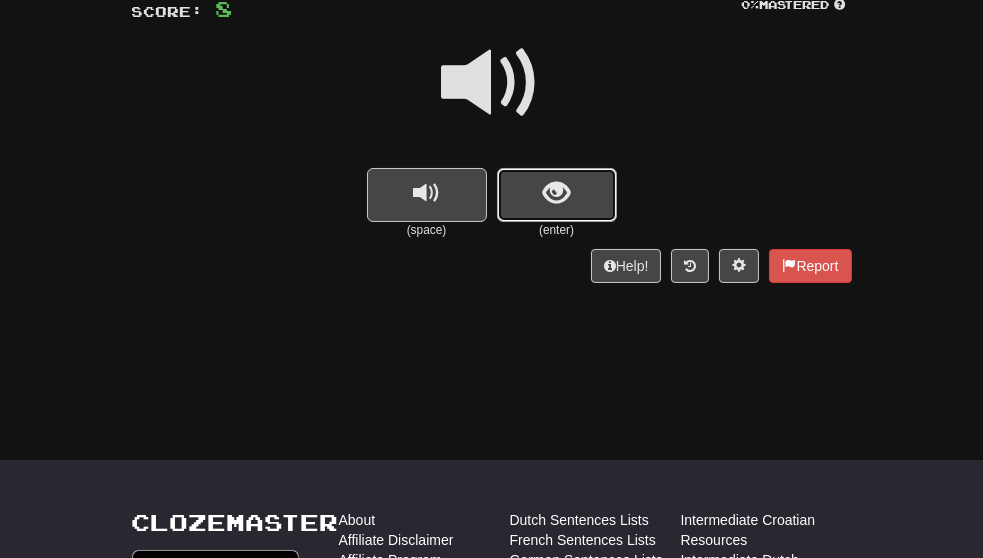 click at bounding box center [556, 193] 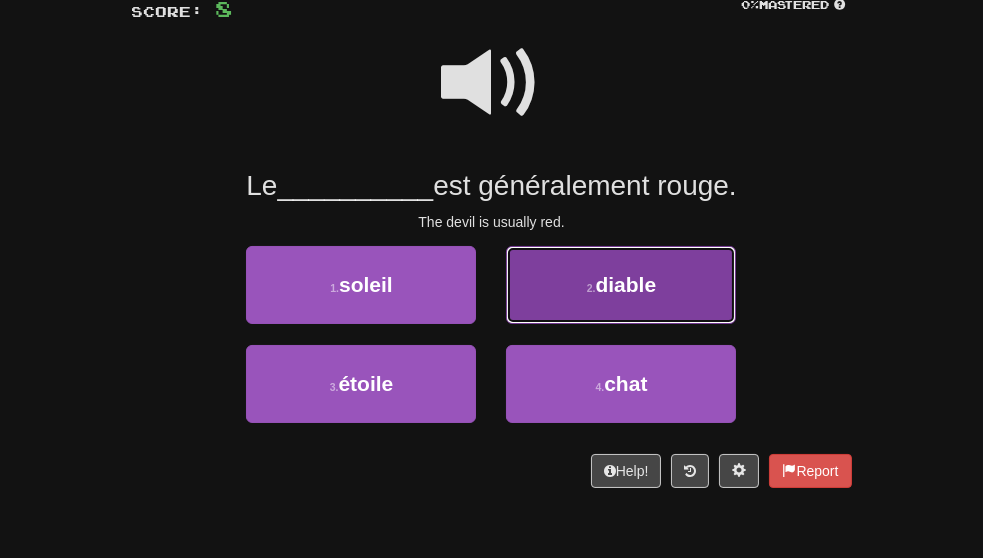 click on "2 .  diable" at bounding box center [621, 285] 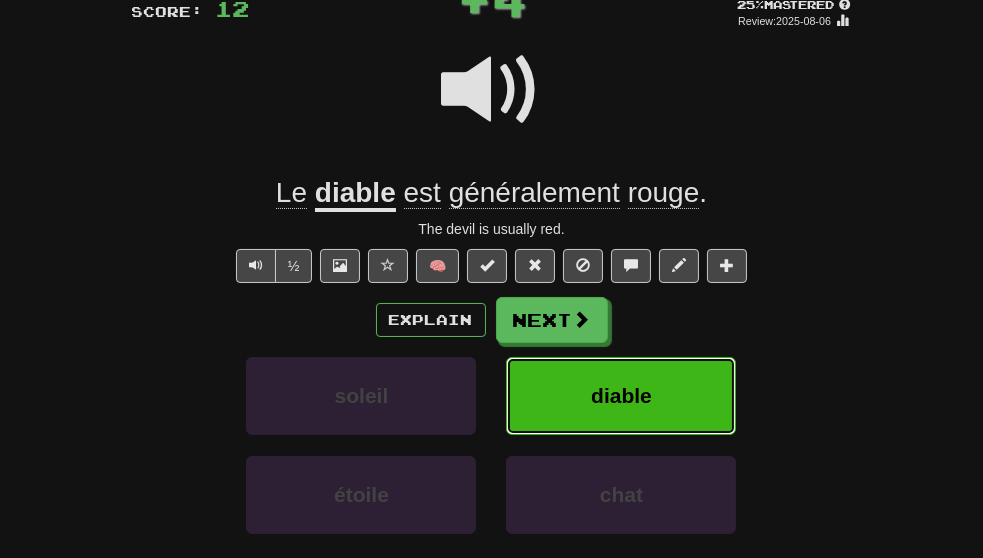 scroll, scrollTop: 146, scrollLeft: 0, axis: vertical 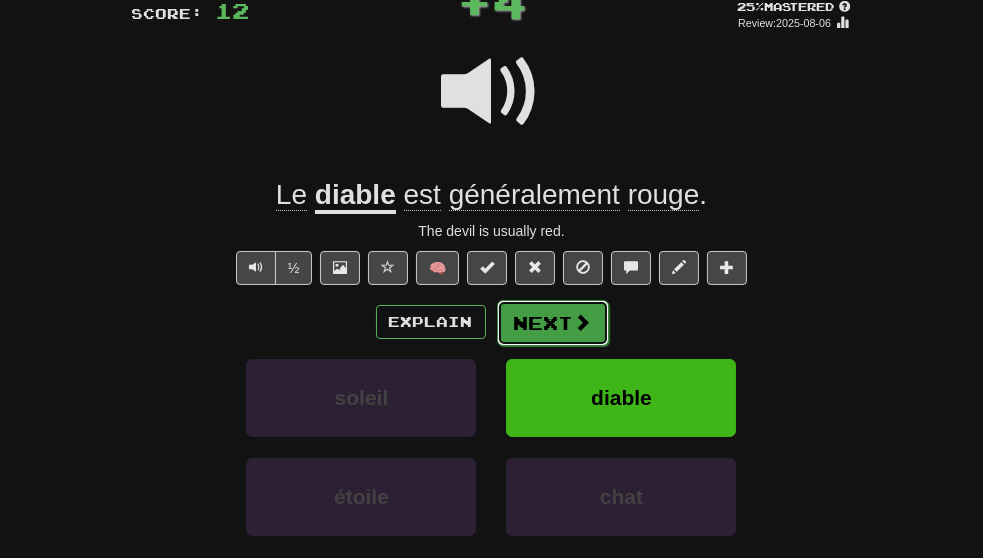 click on "Next" at bounding box center [553, 323] 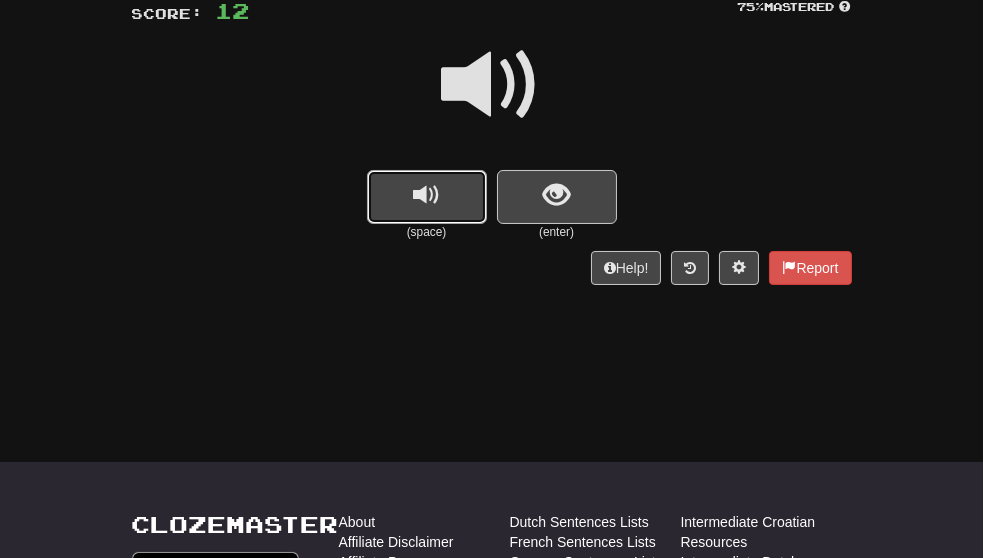 click at bounding box center [427, 197] 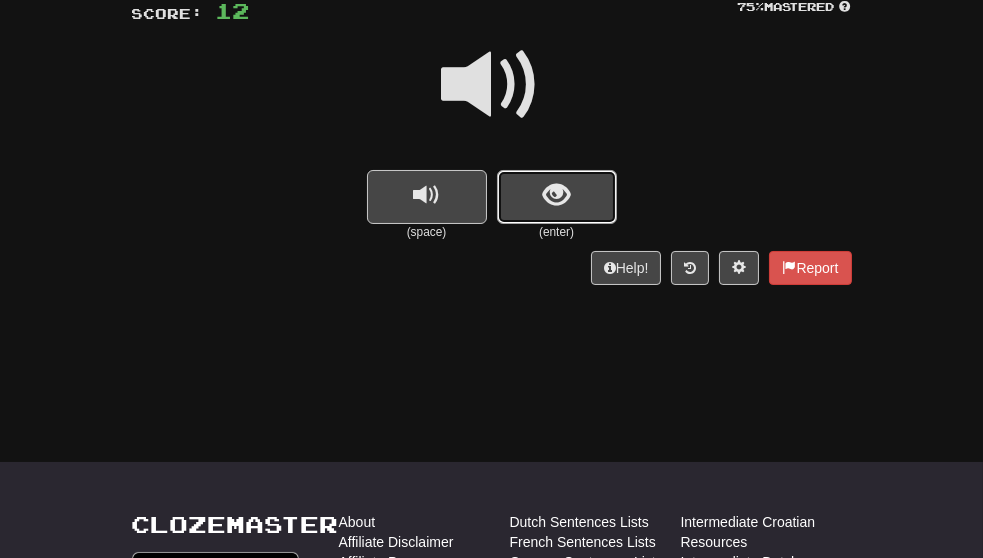 click at bounding box center (556, 195) 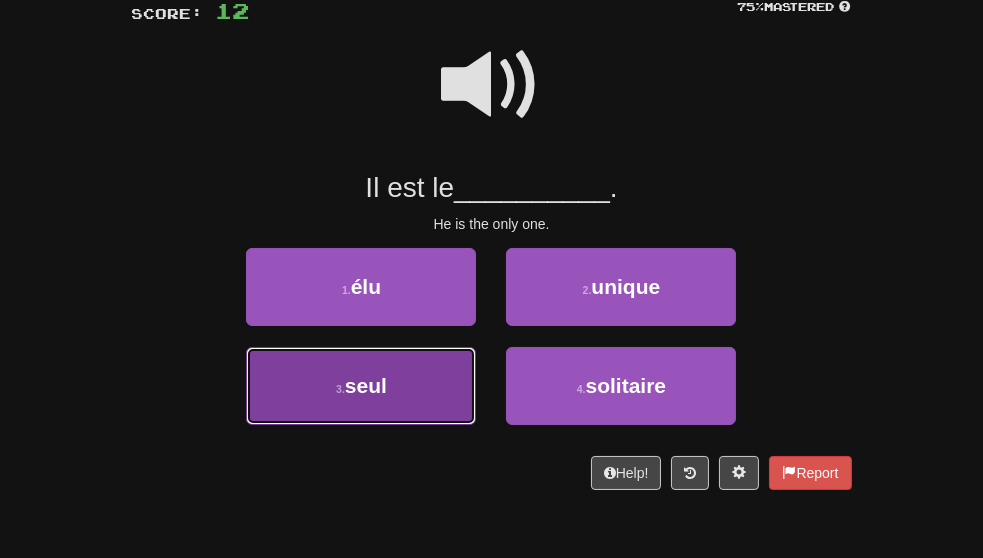 click on "3 .  seul" at bounding box center [361, 386] 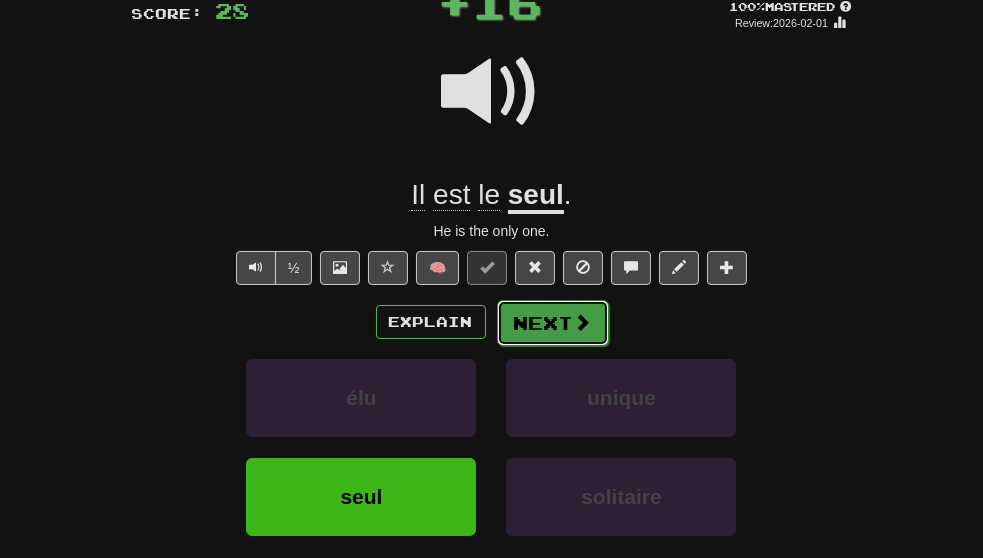 click on "Next" at bounding box center (553, 323) 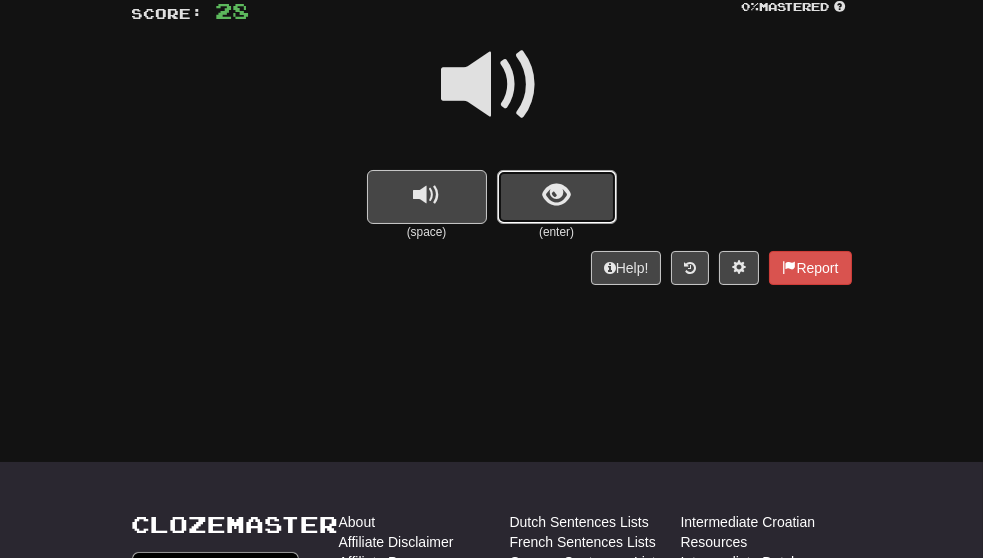 click at bounding box center [557, 197] 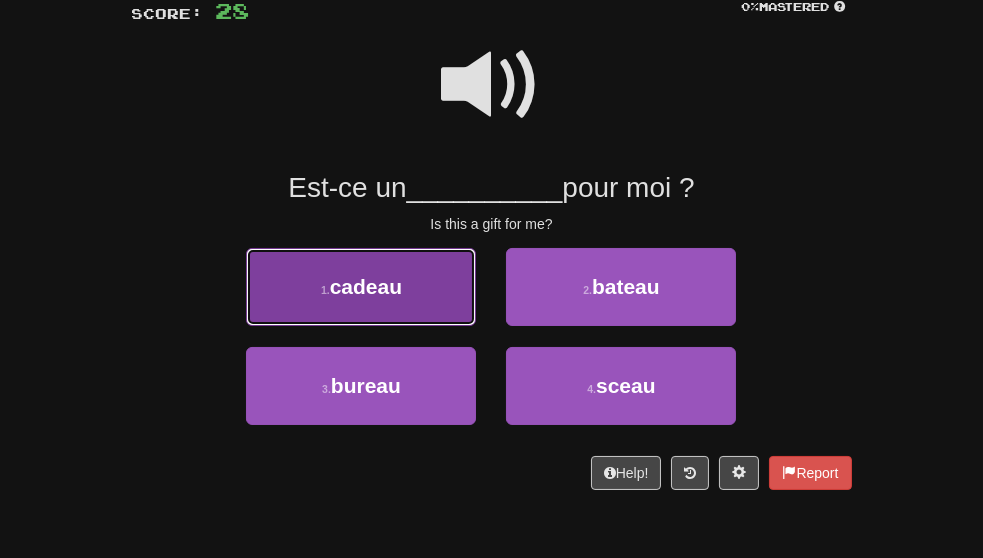 click on "1 .  cadeau" at bounding box center (361, 287) 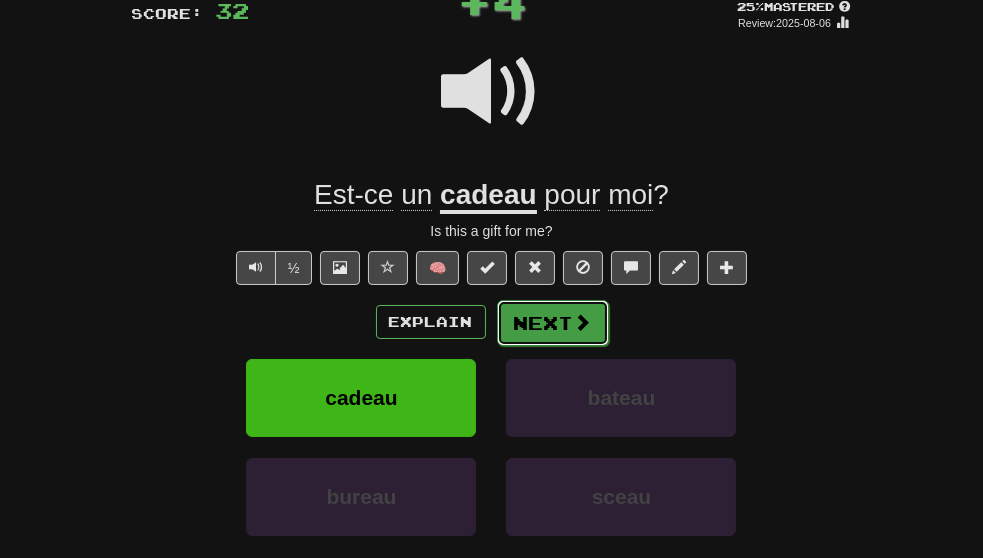 click at bounding box center (583, 322) 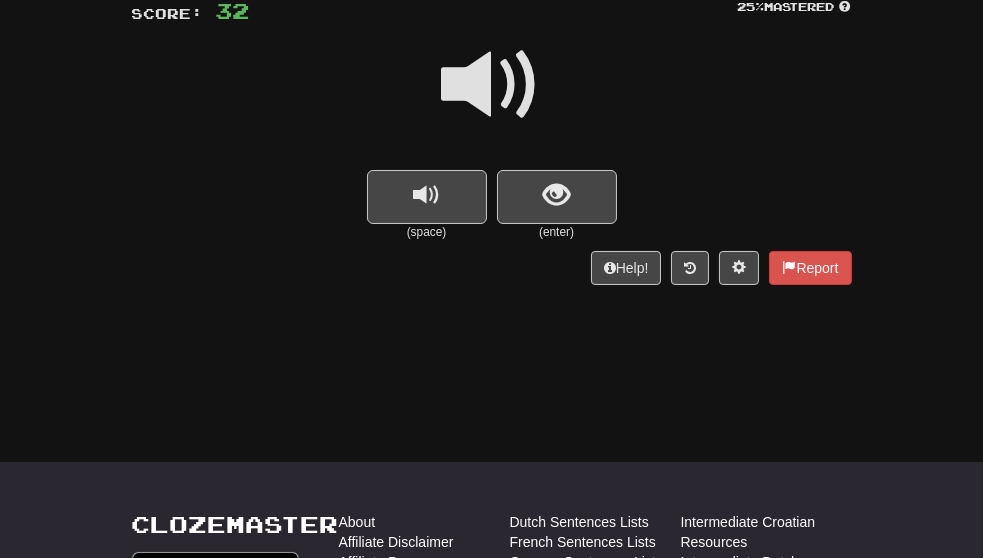 click at bounding box center [492, 85] 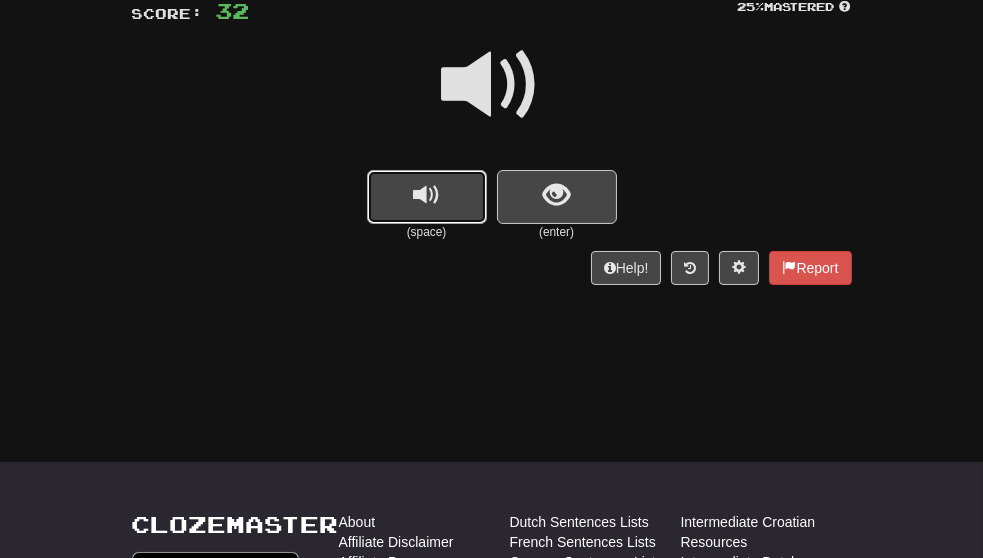 click at bounding box center [427, 197] 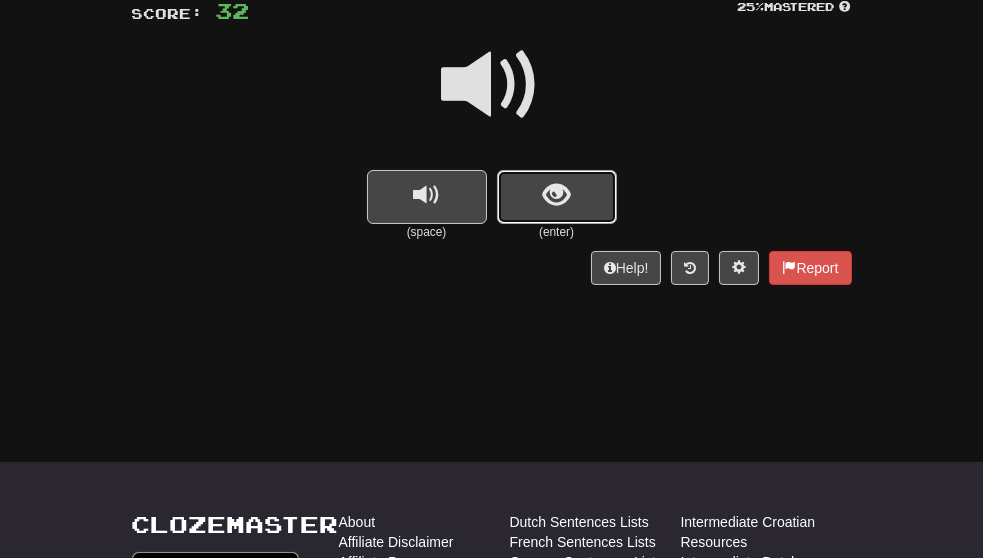 click at bounding box center [557, 197] 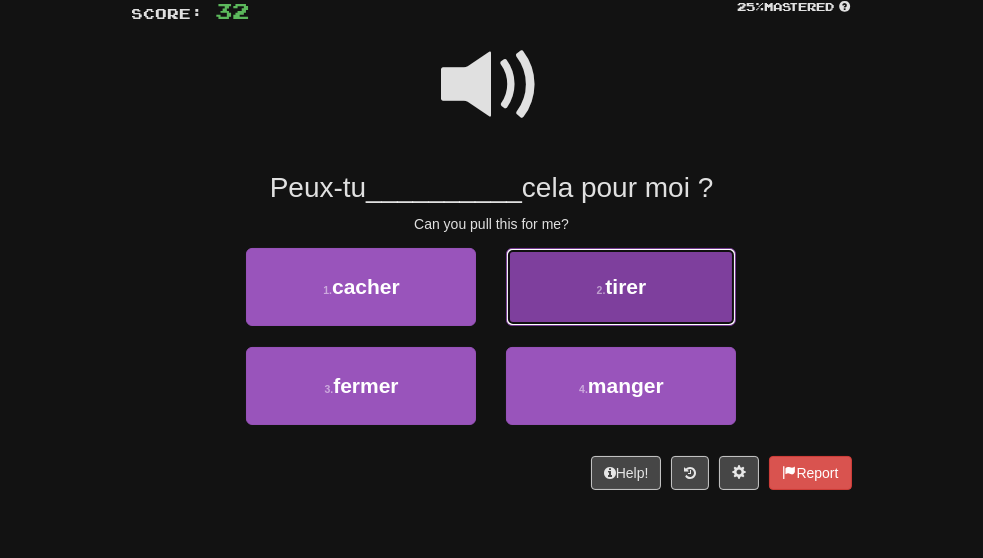 click on "tirer" at bounding box center [625, 286] 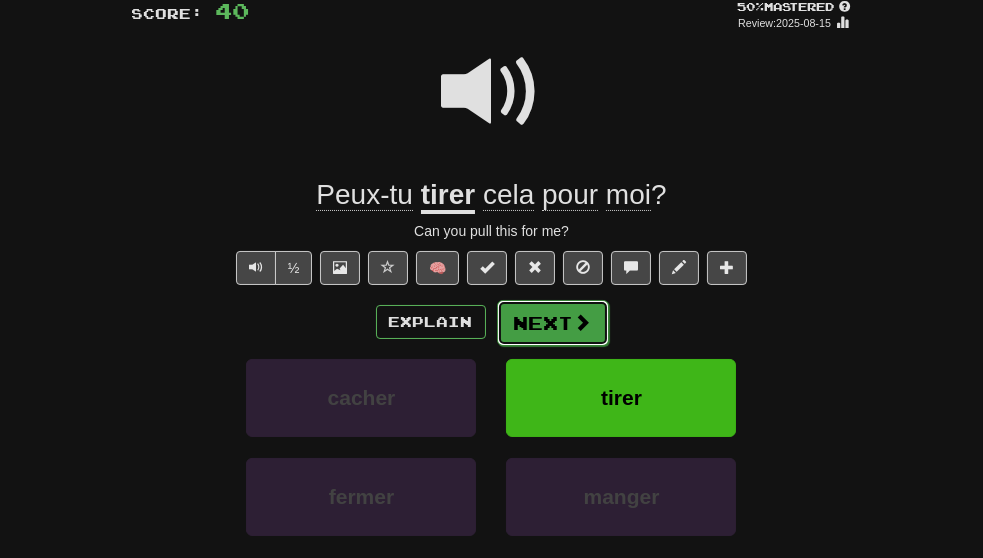 click at bounding box center (583, 322) 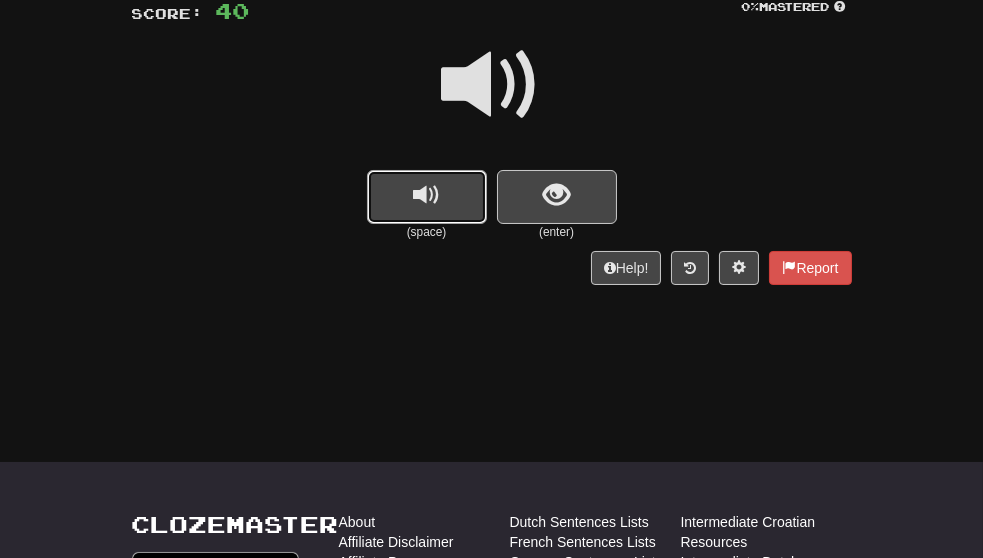 click at bounding box center [426, 195] 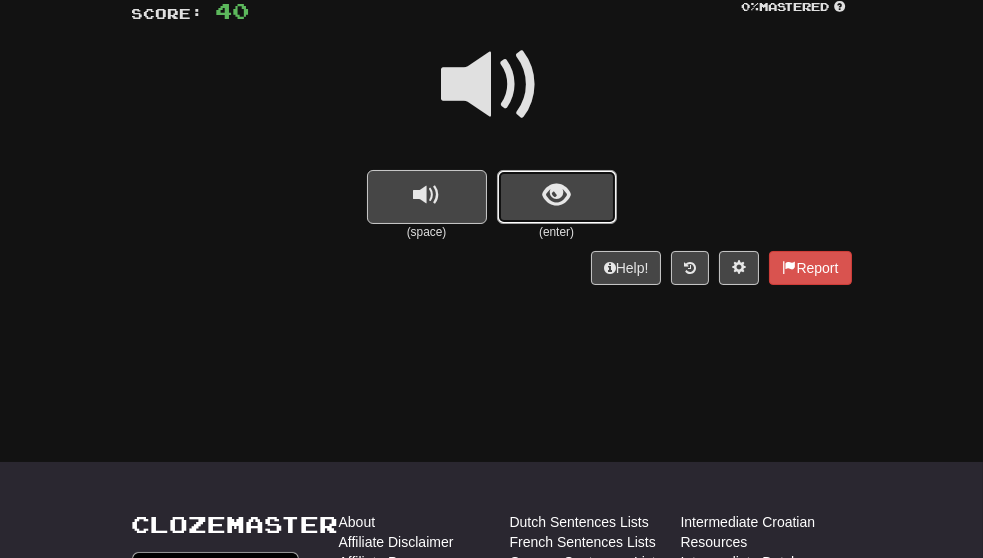click at bounding box center (557, 197) 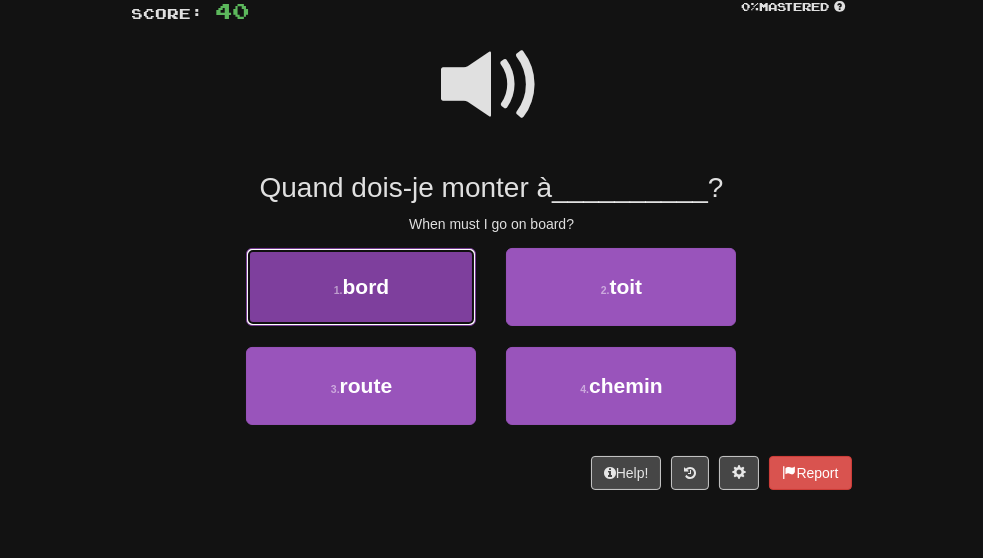 click on "1 .  bord" at bounding box center [361, 287] 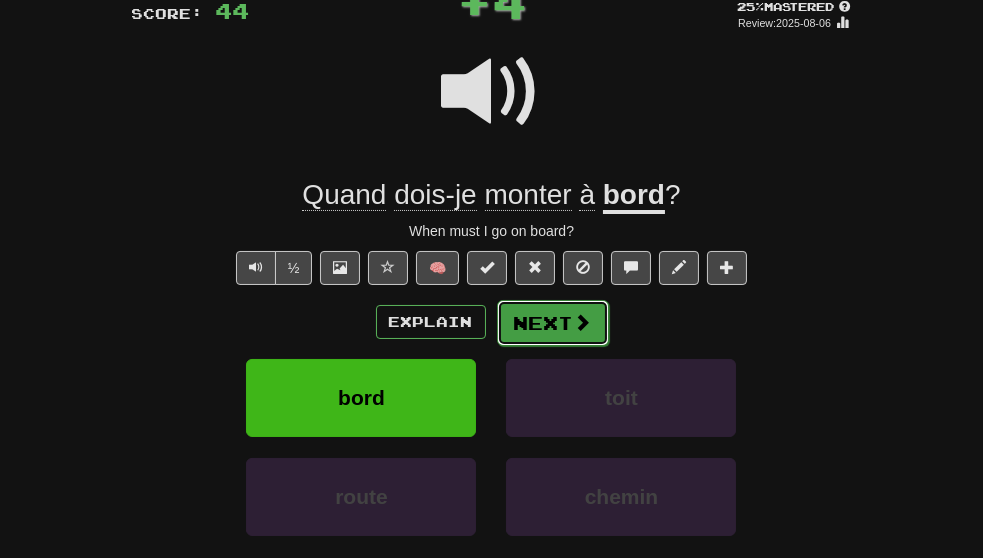 click on "Next" at bounding box center (553, 323) 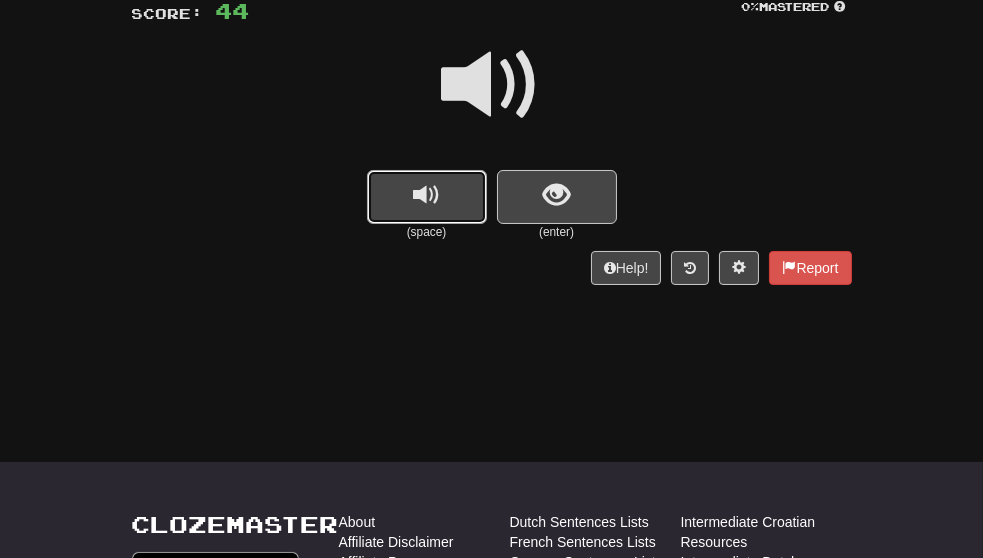 click at bounding box center (427, 197) 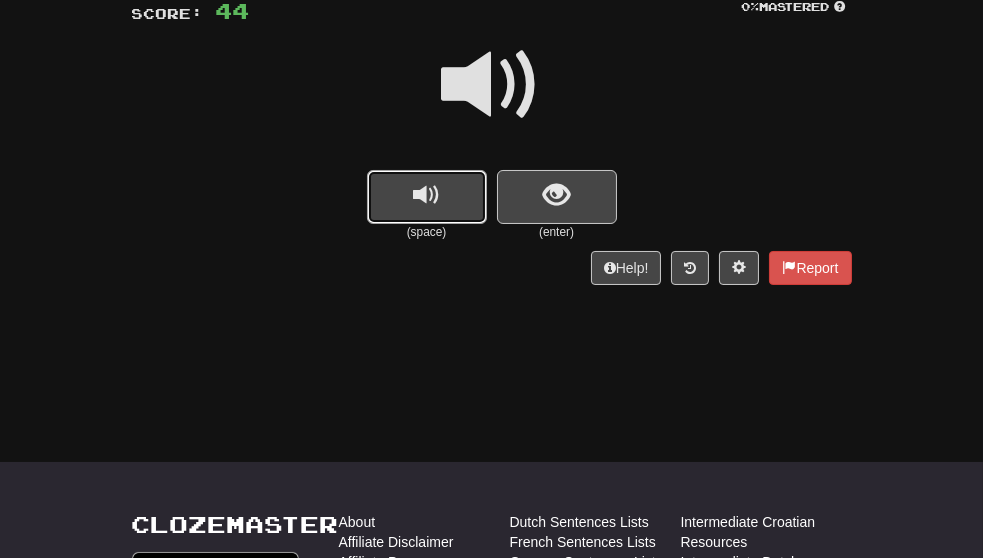 click at bounding box center (427, 197) 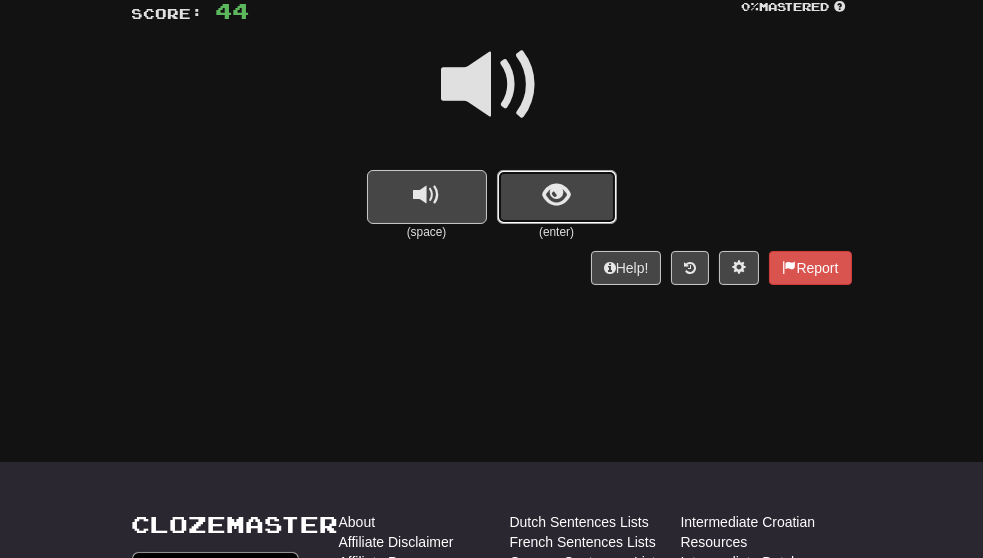 click at bounding box center [556, 195] 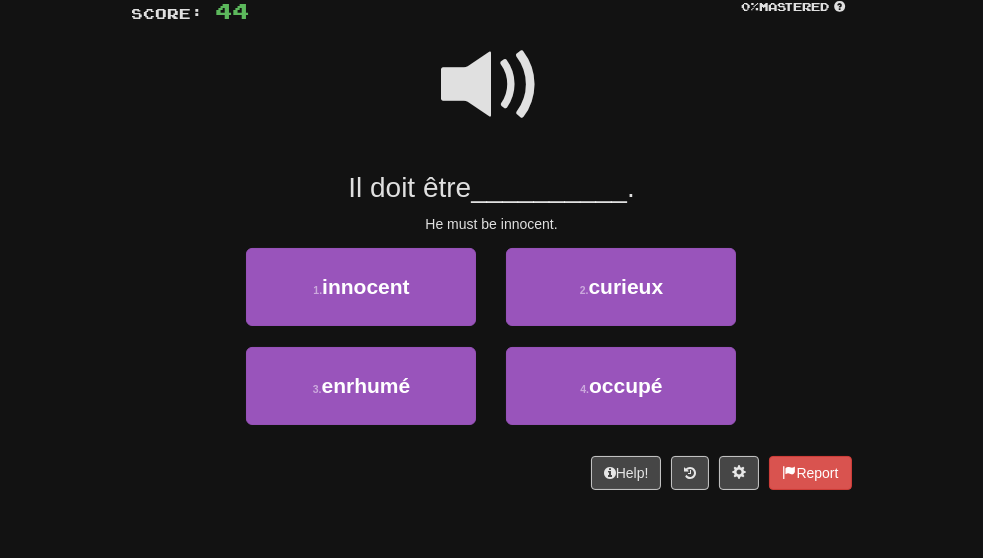 click at bounding box center [492, 85] 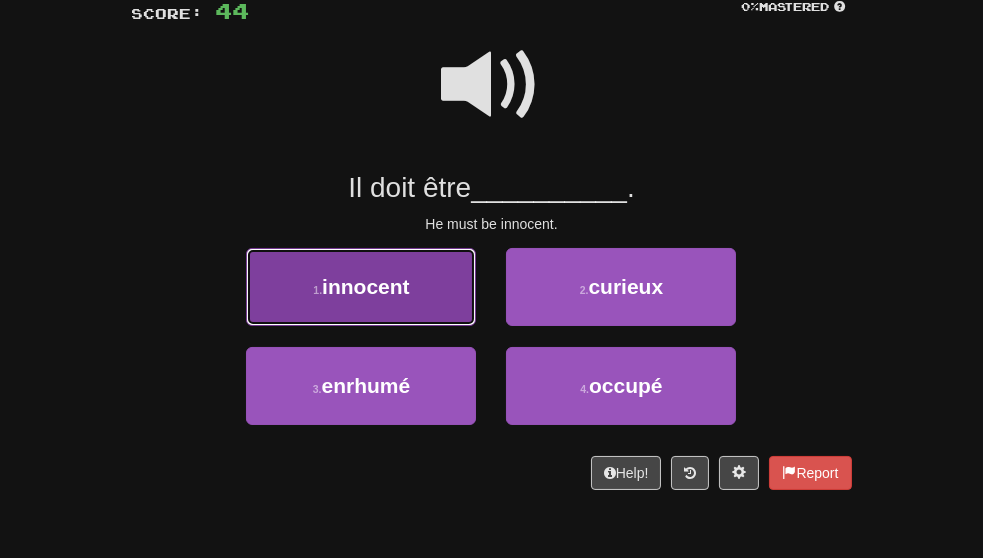 click on "1 .  innocent" at bounding box center (361, 287) 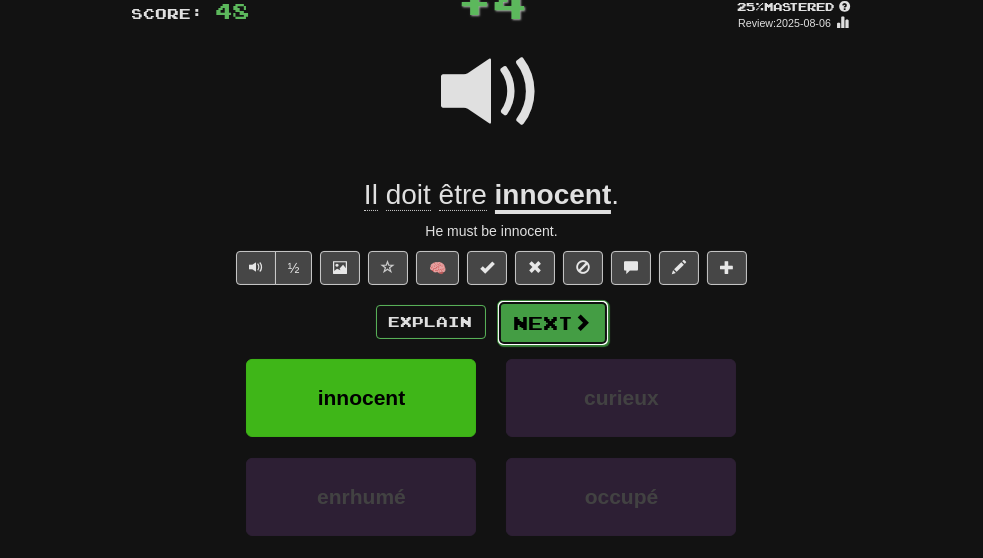 click on "Next" at bounding box center [553, 323] 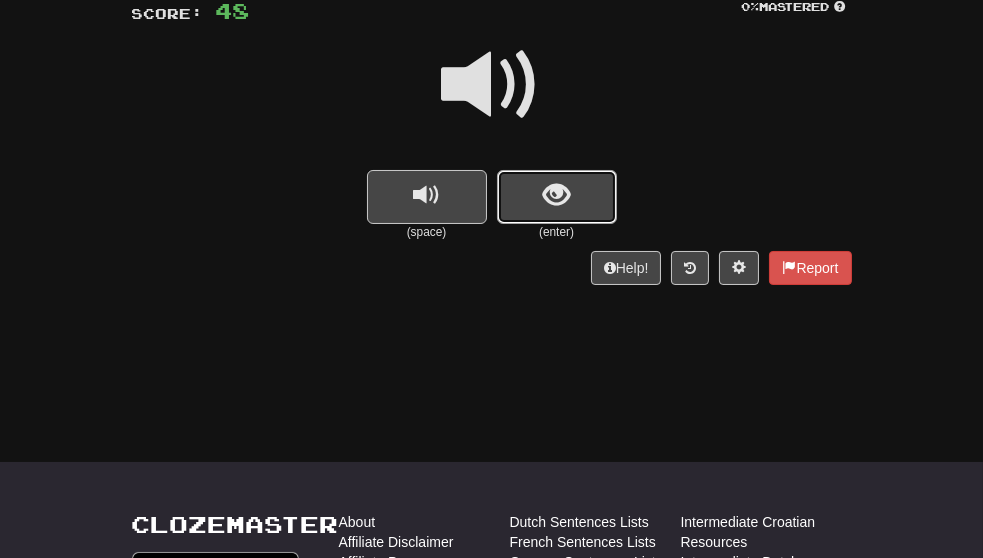 click at bounding box center (557, 197) 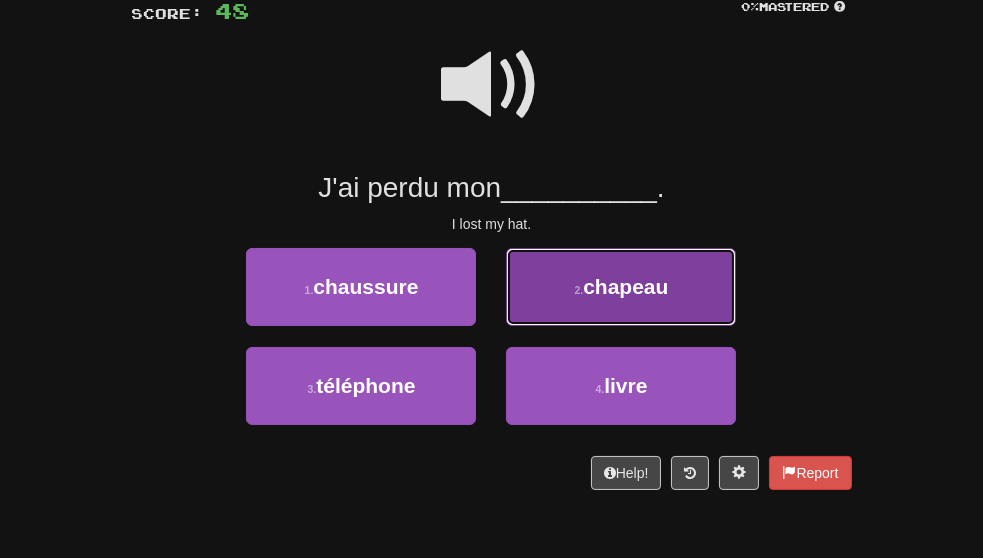click on "chapeau" at bounding box center (625, 286) 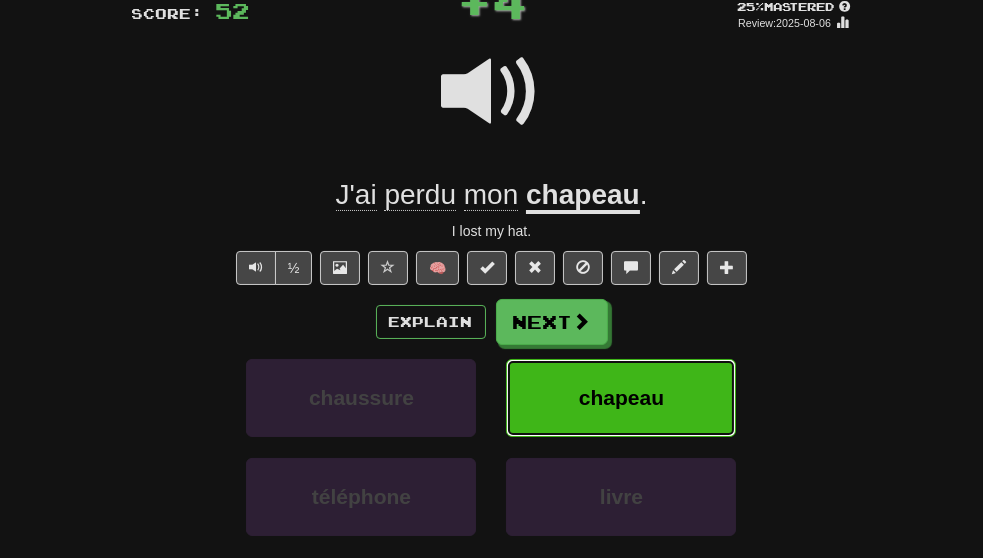 scroll, scrollTop: 140, scrollLeft: 0, axis: vertical 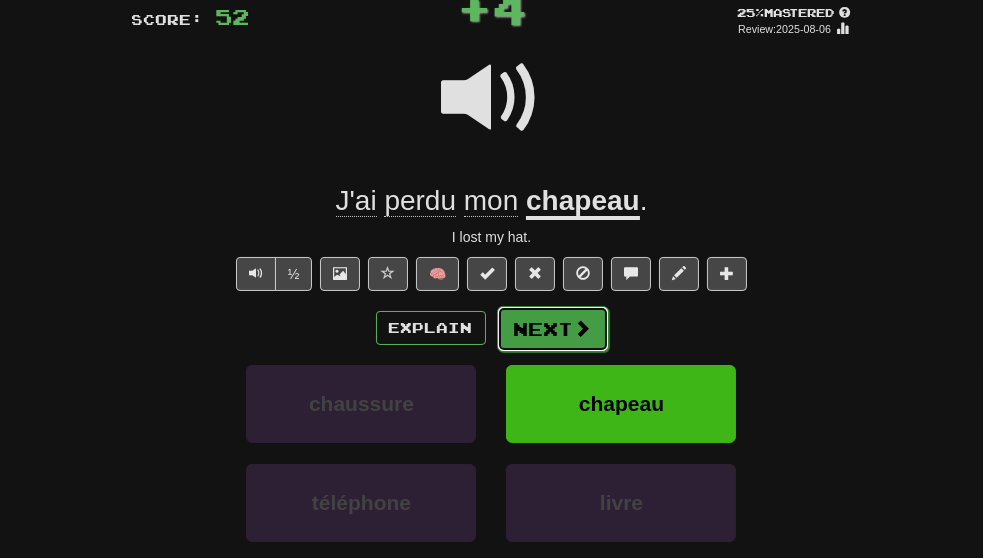 click on "Next" at bounding box center [553, 329] 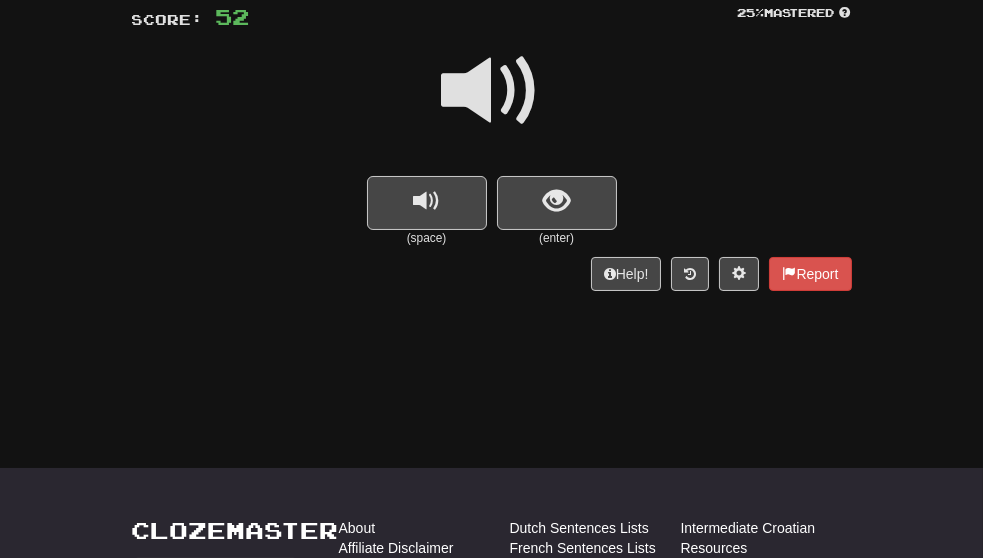 click at bounding box center (492, 91) 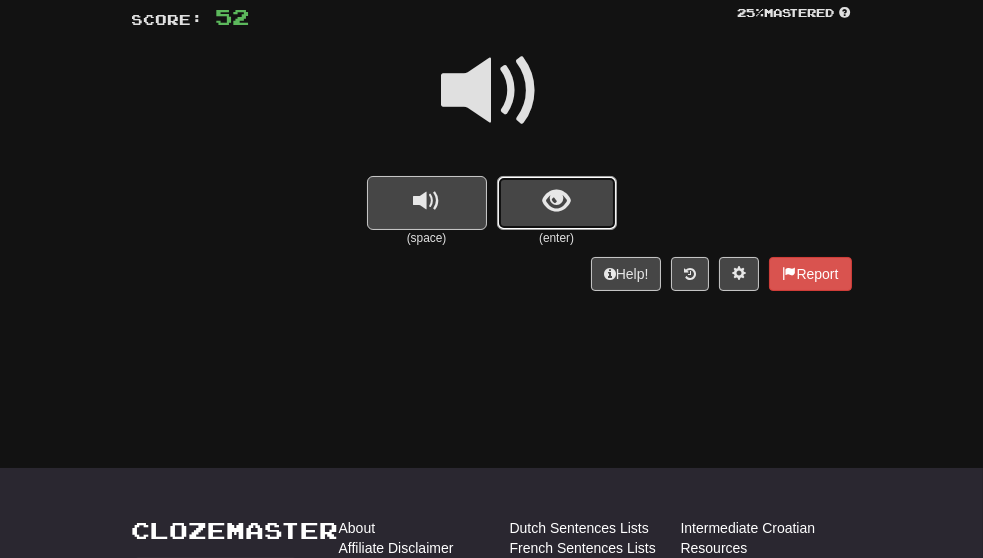 click at bounding box center (557, 203) 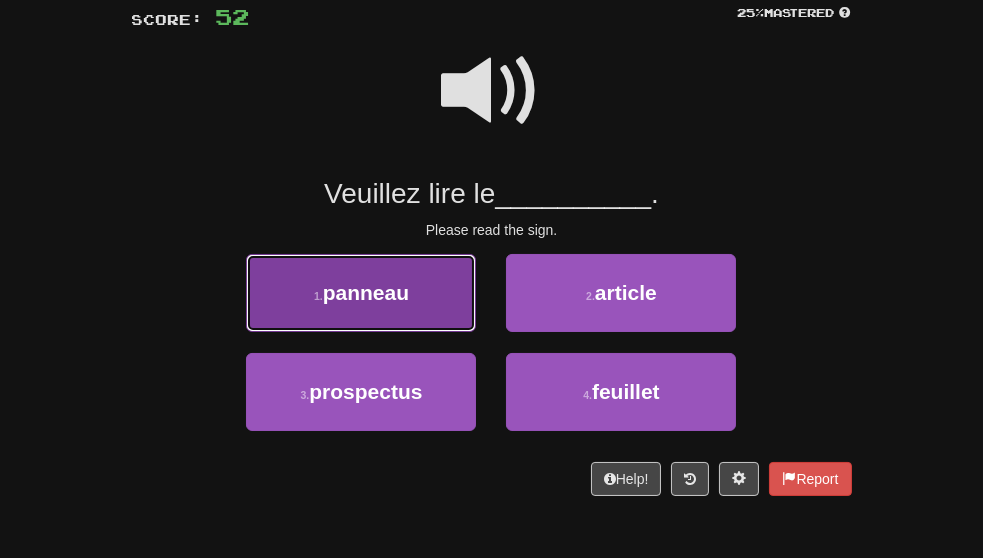 click on "1 .  panneau" at bounding box center [361, 293] 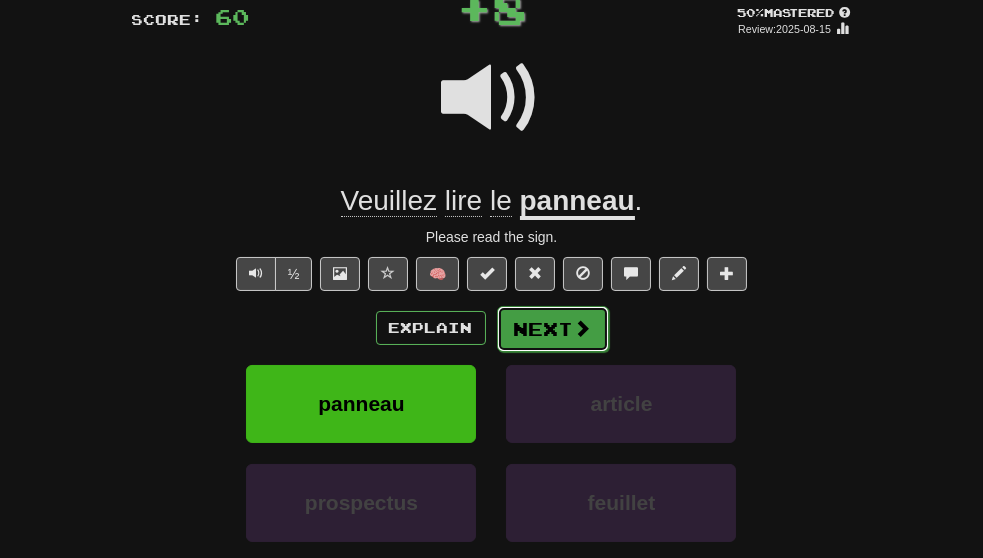 click on "Next" at bounding box center [553, 329] 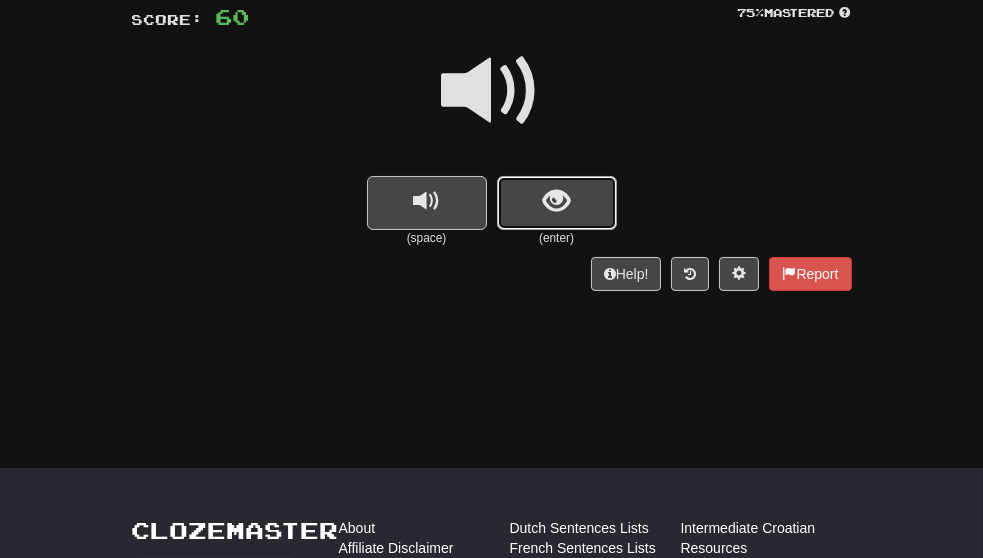 click at bounding box center [557, 203] 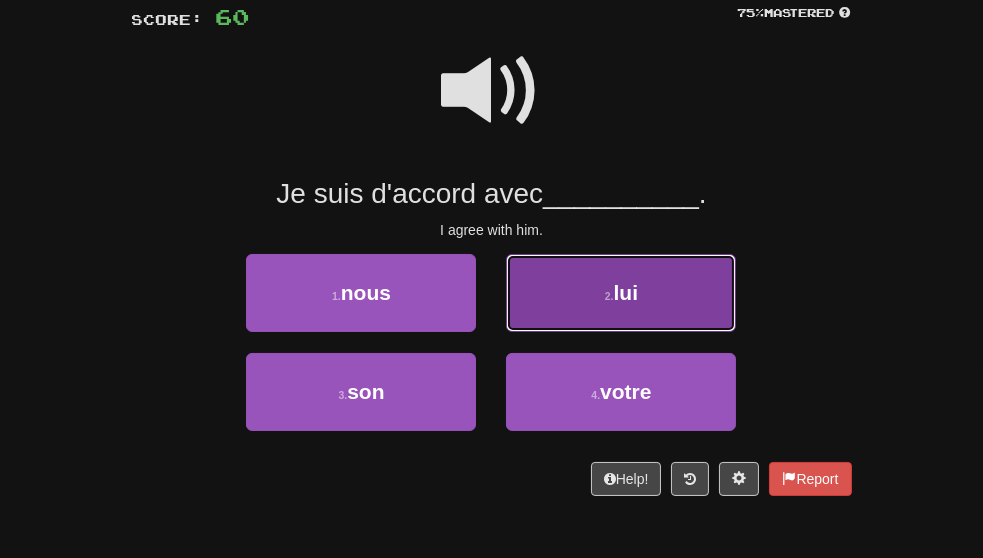 click on "2 ." at bounding box center [609, 296] 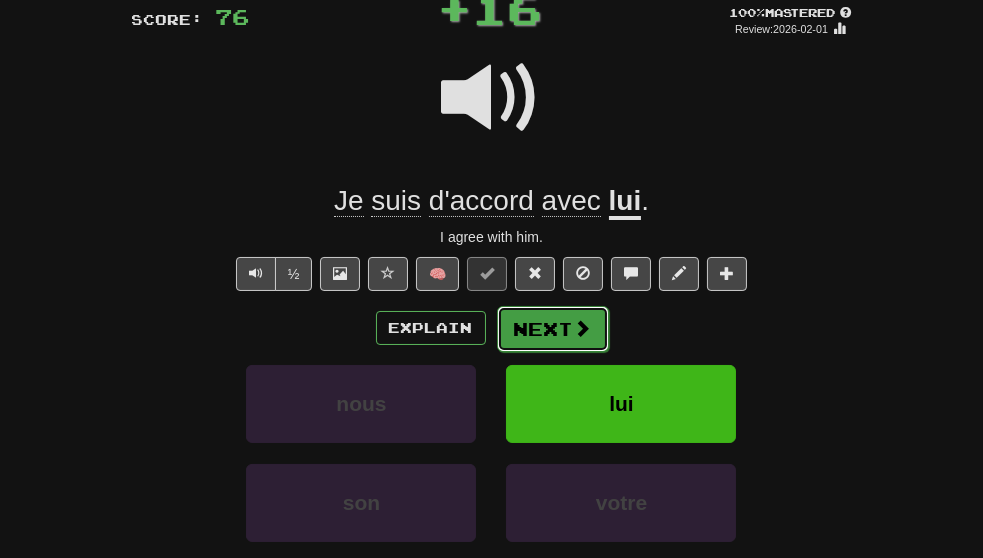 click on "Next" at bounding box center [553, 329] 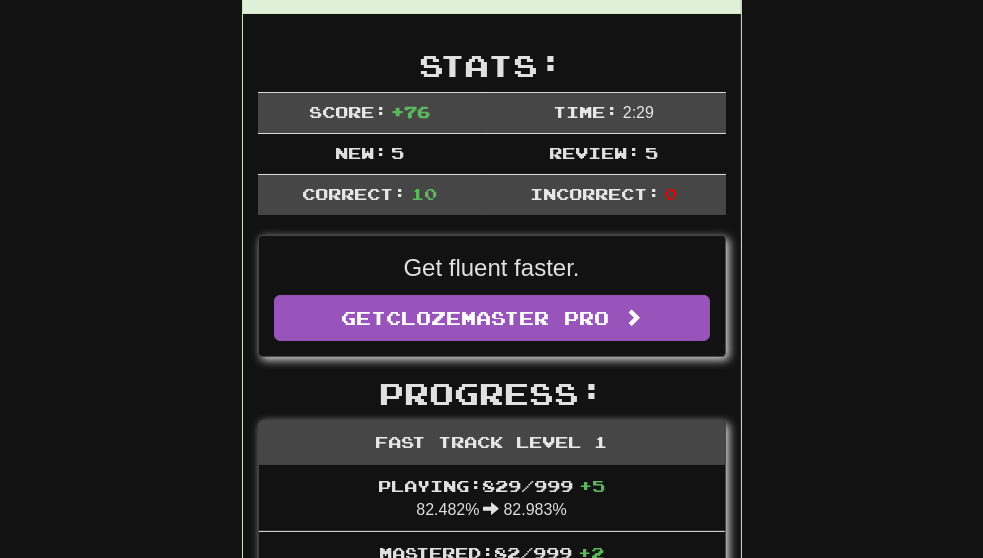 scroll, scrollTop: 0, scrollLeft: 0, axis: both 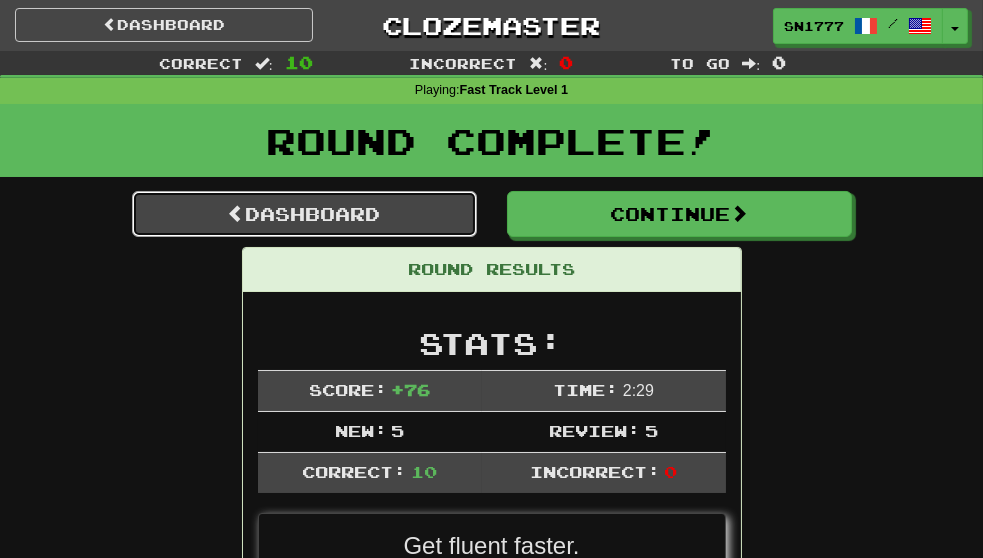 click on "Dashboard" at bounding box center [304, 214] 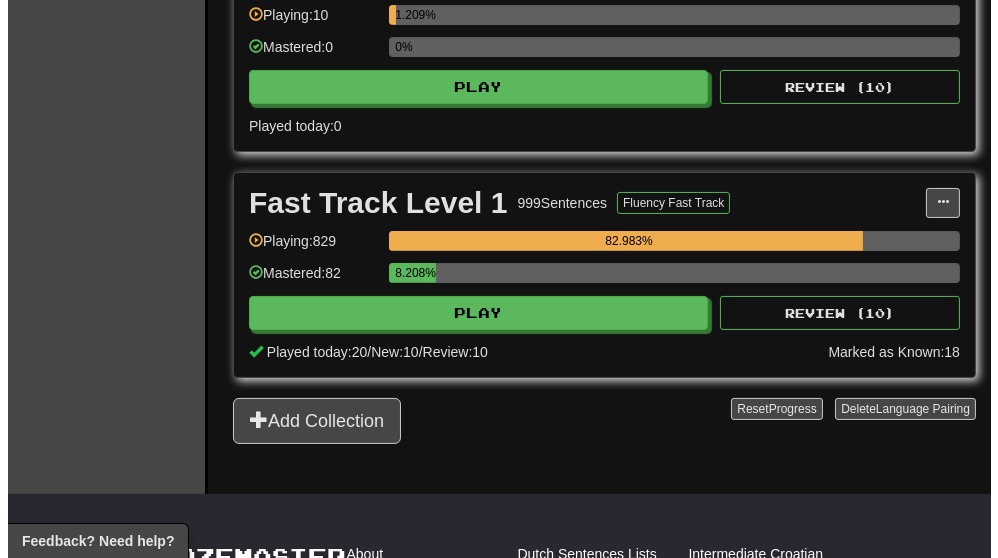 scroll, scrollTop: 556, scrollLeft: 0, axis: vertical 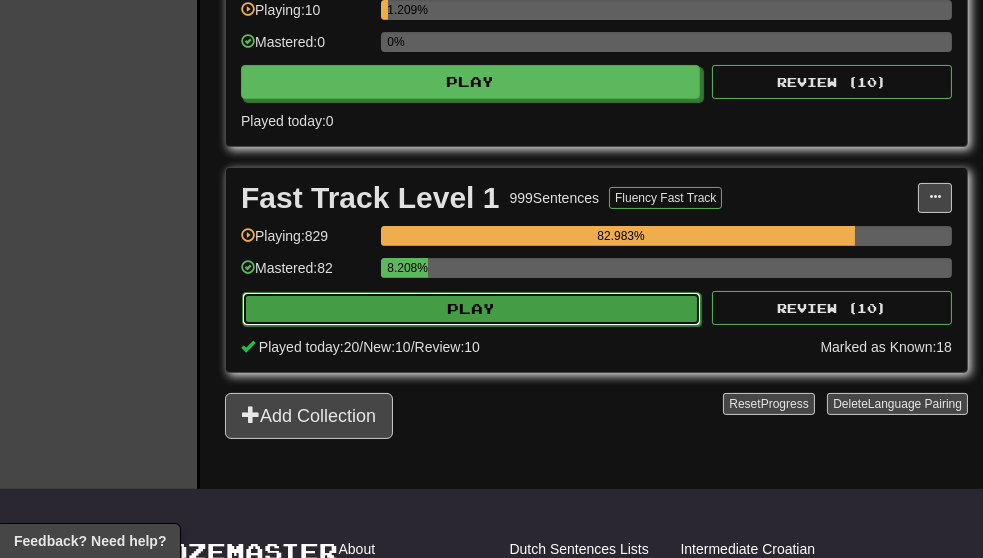 click on "Play" at bounding box center (471, 309) 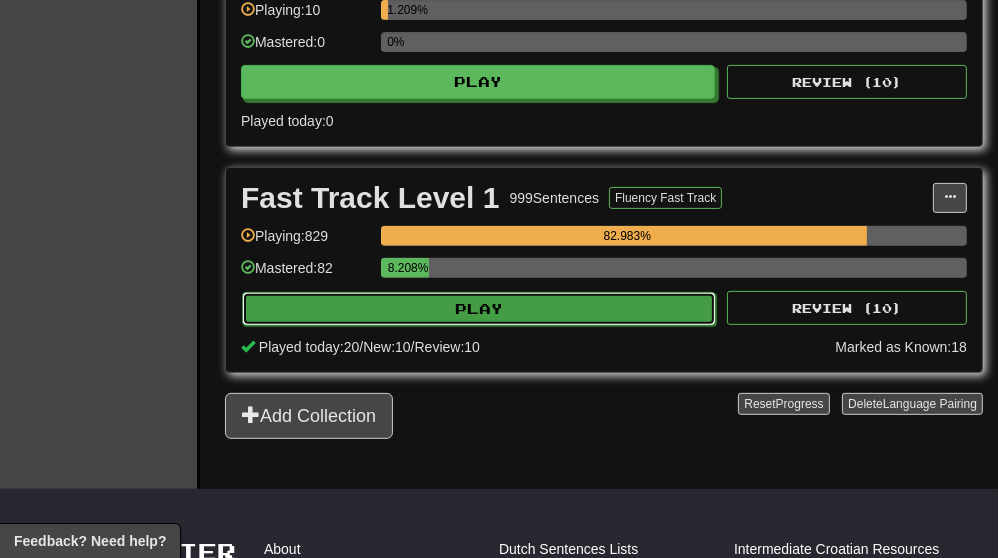 select on "**" 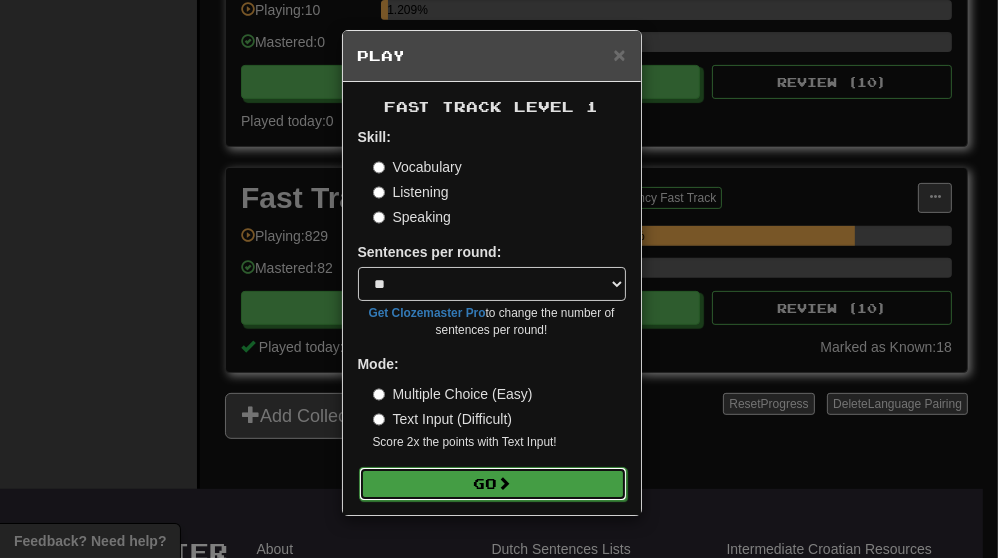 click on "Go" at bounding box center (493, 484) 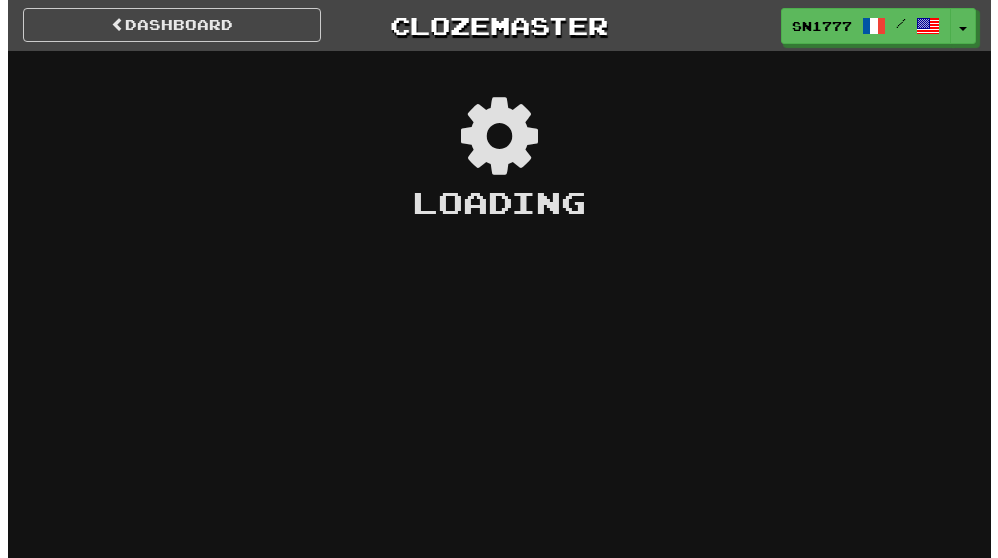 scroll, scrollTop: 0, scrollLeft: 0, axis: both 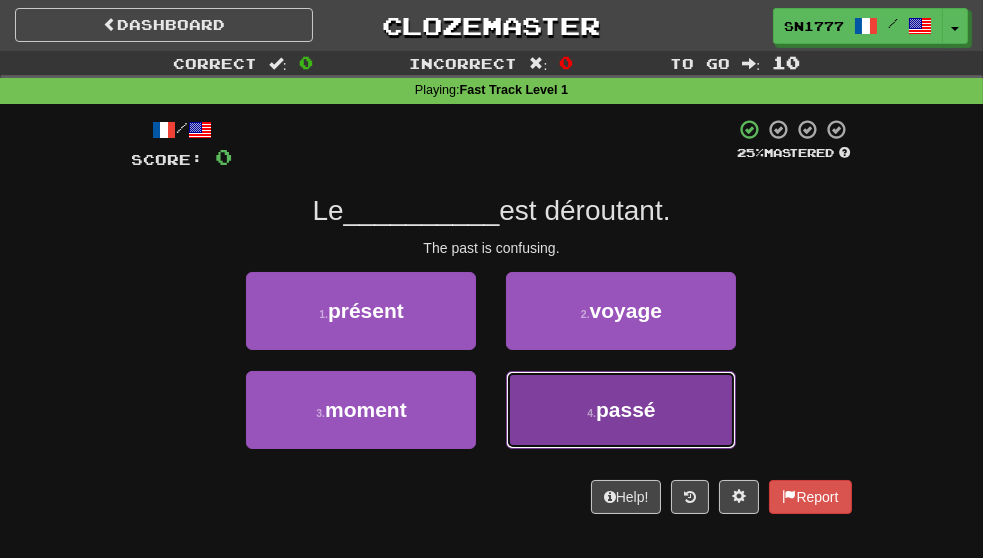 click on "4 .  passé" at bounding box center (621, 410) 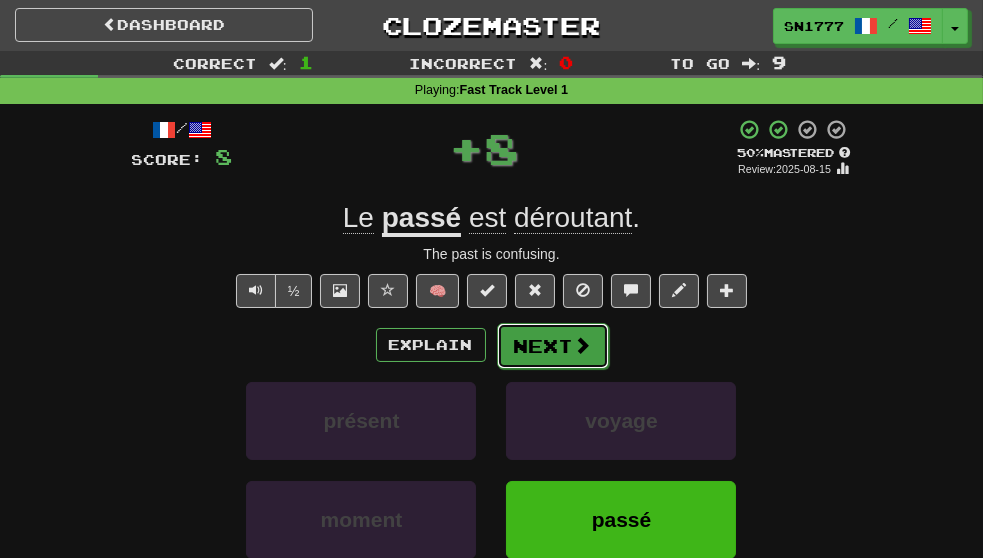 click on "Next" at bounding box center [553, 346] 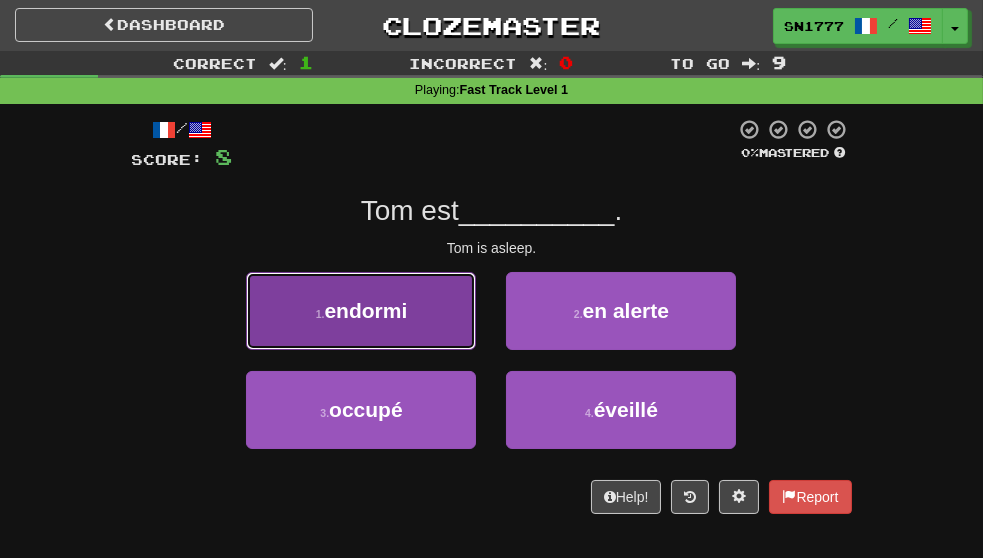 click on "1 .  endormi" at bounding box center (361, 311) 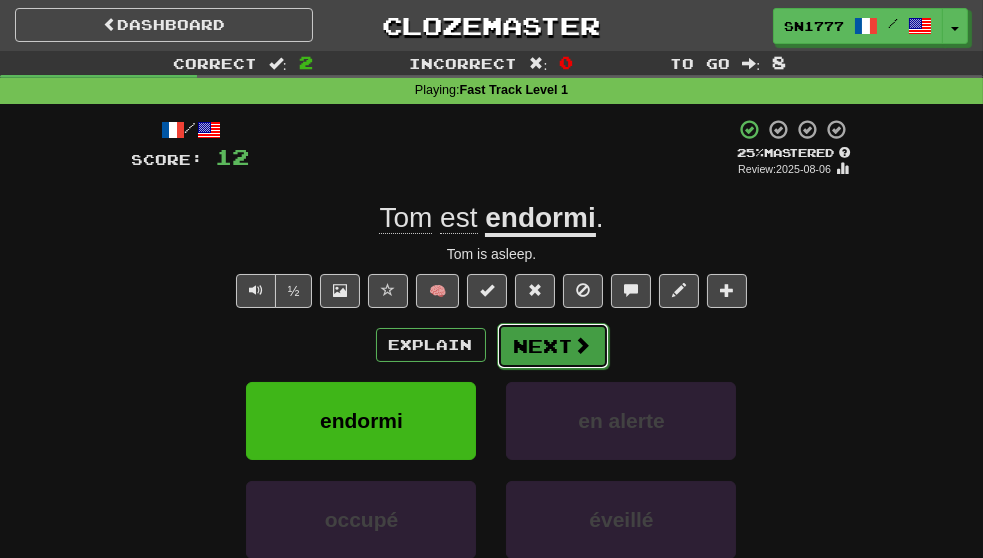 drag, startPoint x: 554, startPoint y: 373, endPoint x: 521, endPoint y: 382, distance: 34.20526 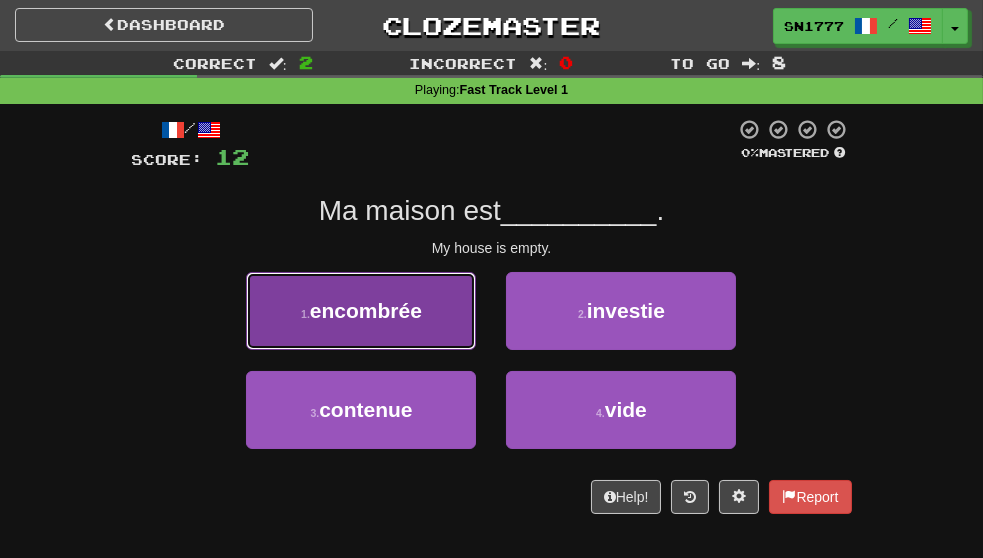 click on "1 .  encombrée" at bounding box center [361, 311] 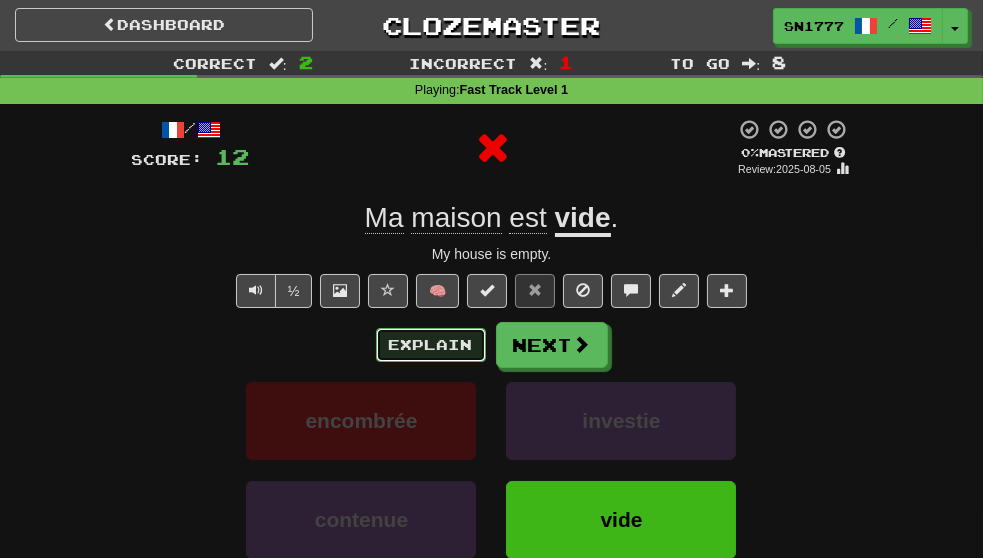 click on "Explain" at bounding box center [431, 345] 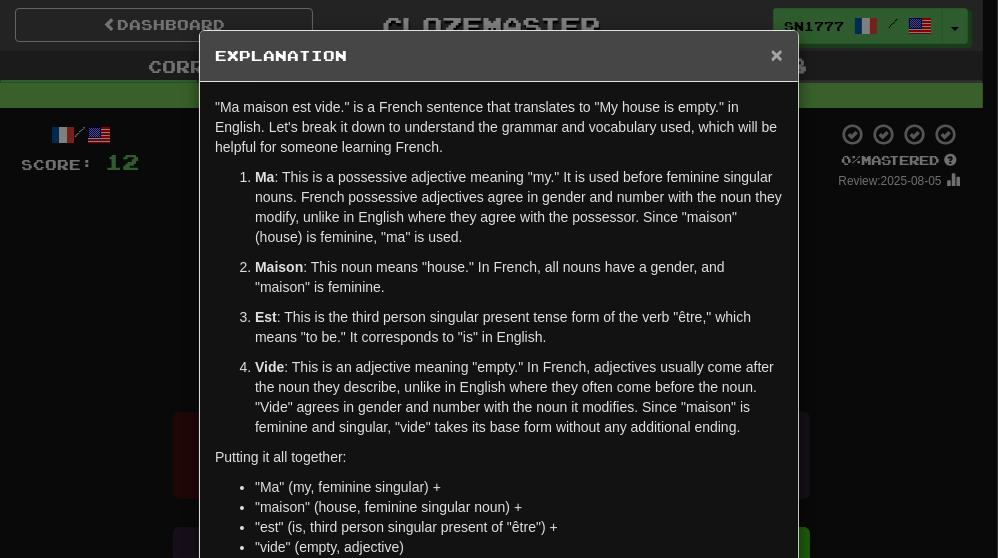 click on "×" at bounding box center [777, 54] 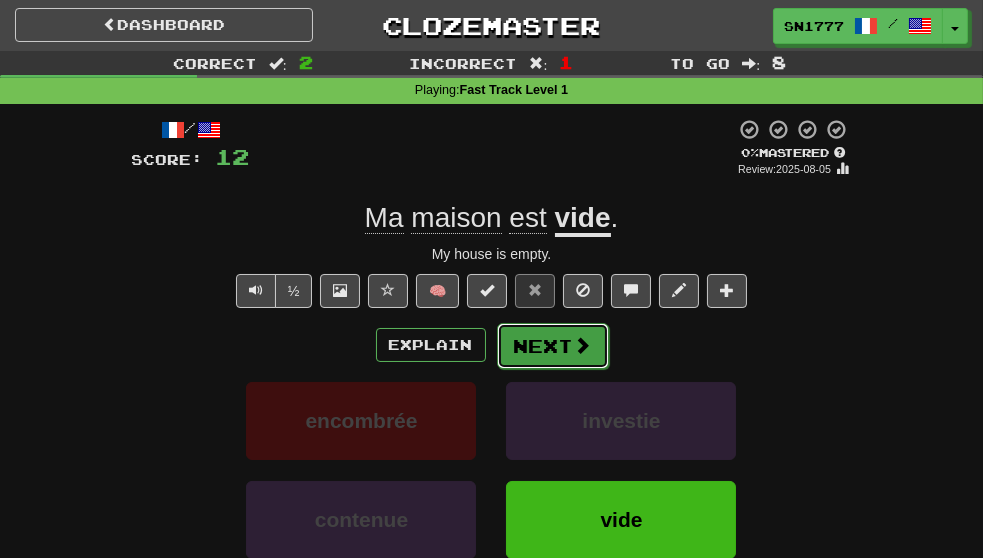 click at bounding box center [583, 345] 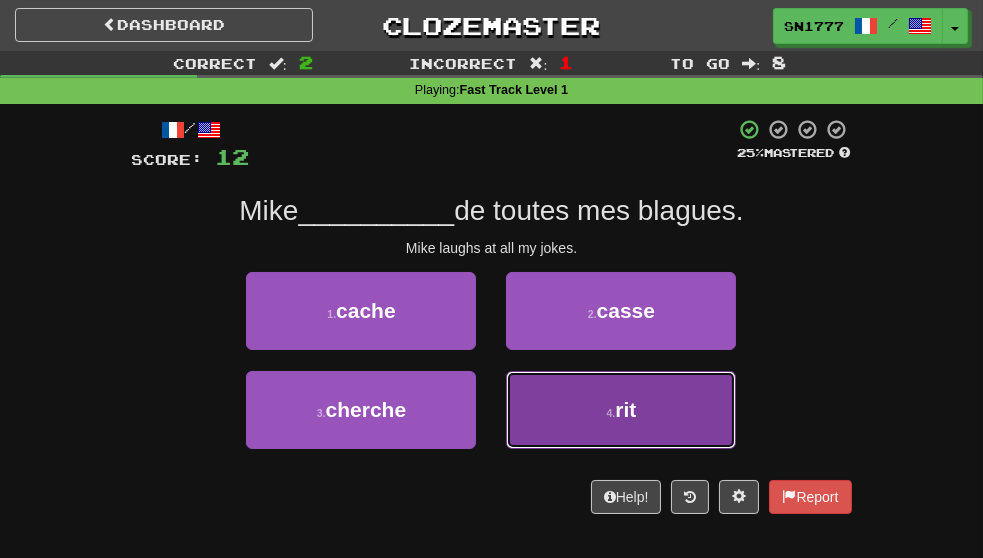 click on "4 .  rit" at bounding box center [621, 410] 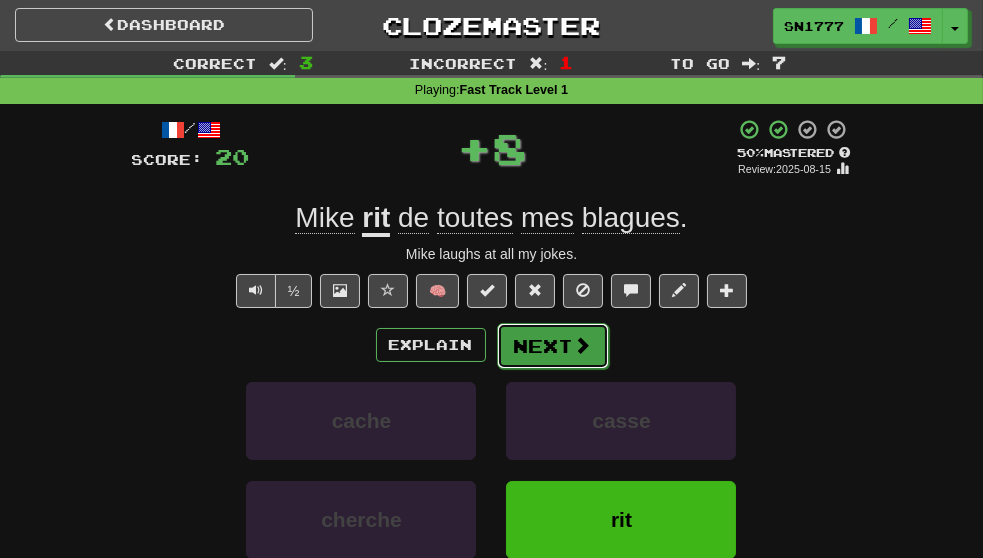 click at bounding box center (583, 345) 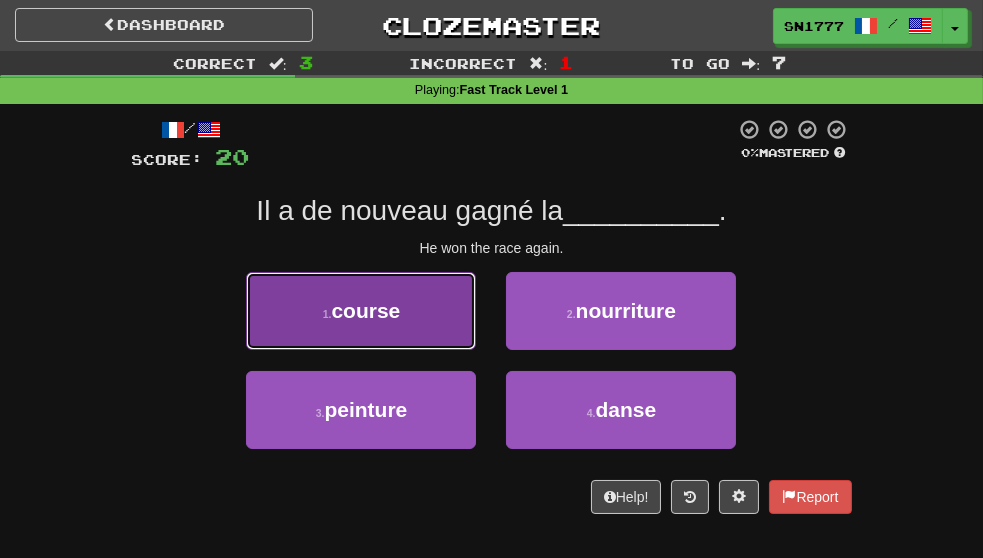 click on "1 .  course" at bounding box center (361, 311) 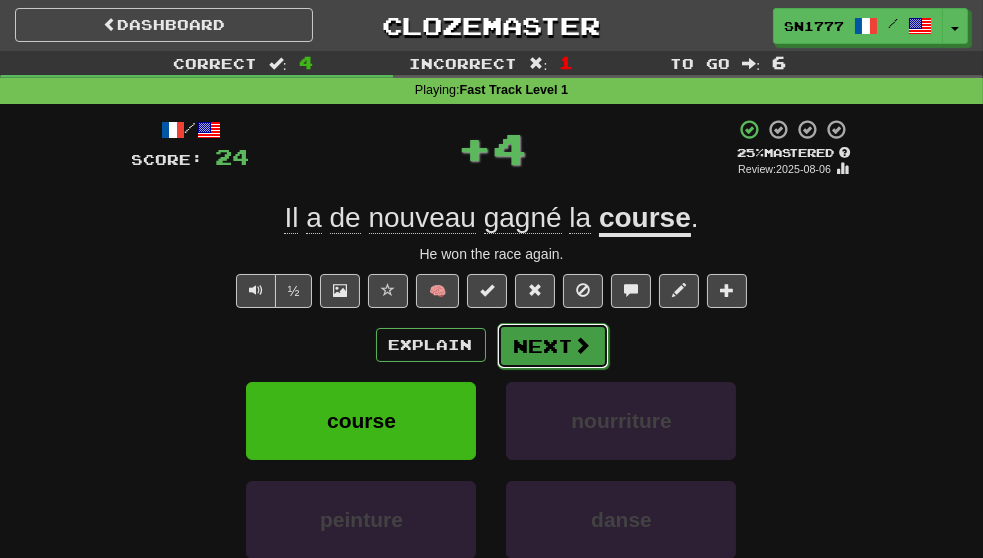 click on "Next" at bounding box center (553, 346) 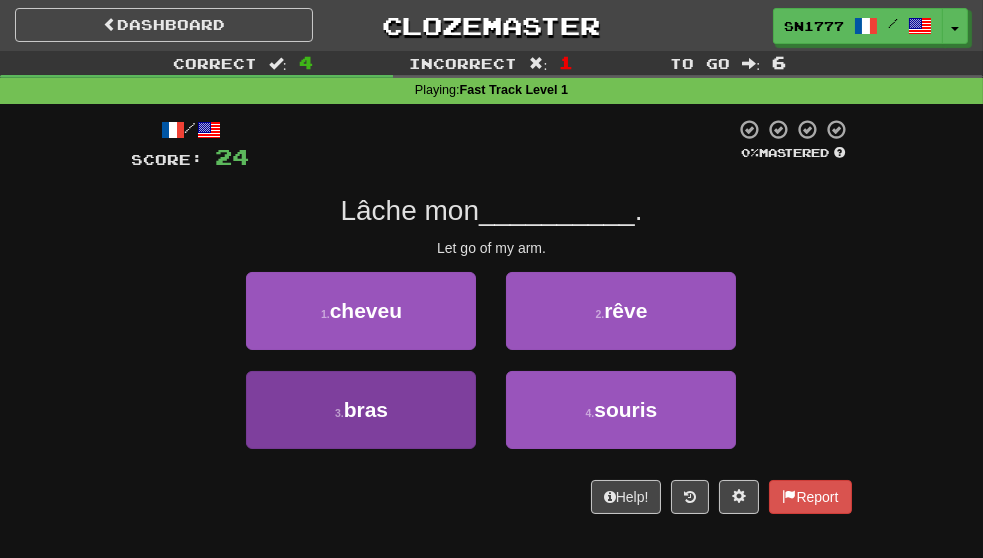 click on "3 .  bras" at bounding box center (361, 410) 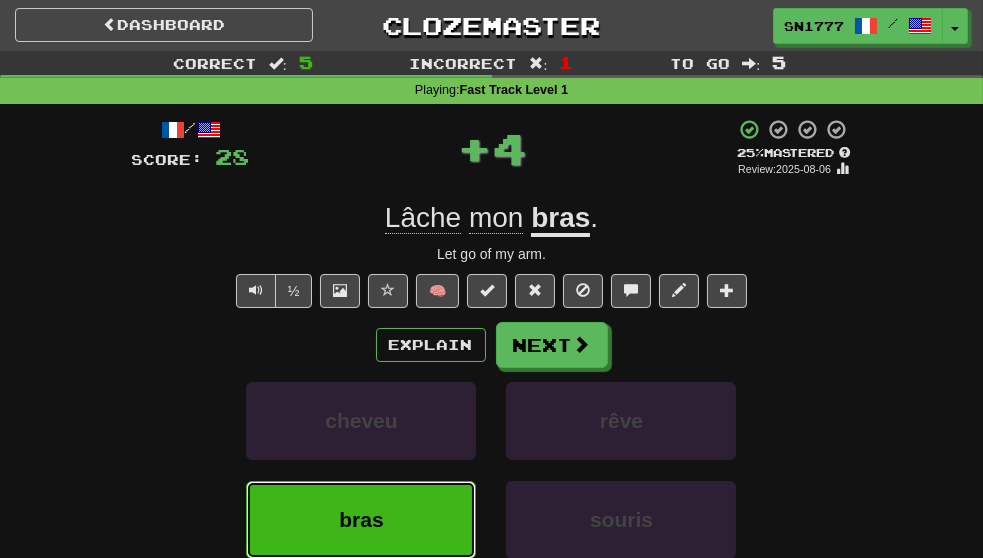 type 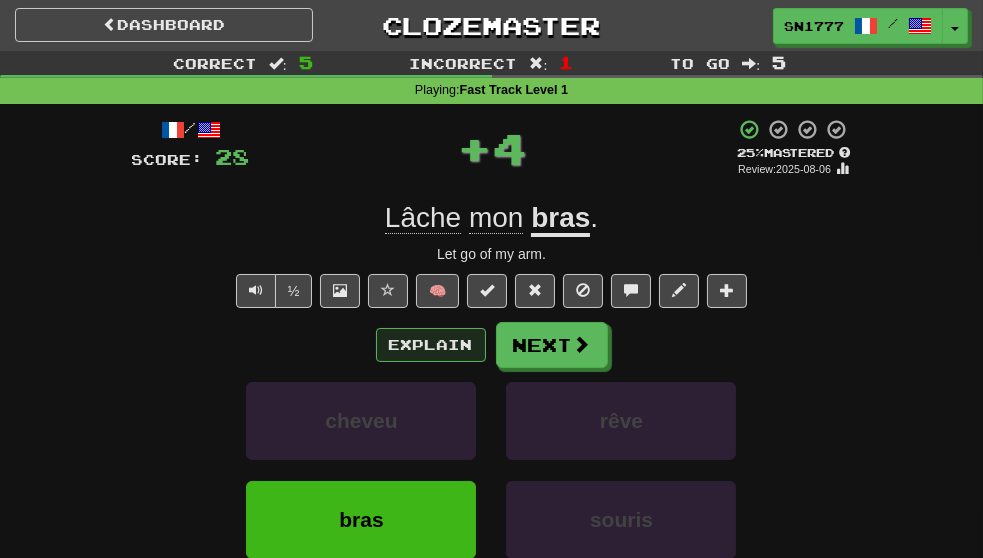 click on "Explain" at bounding box center (431, 345) 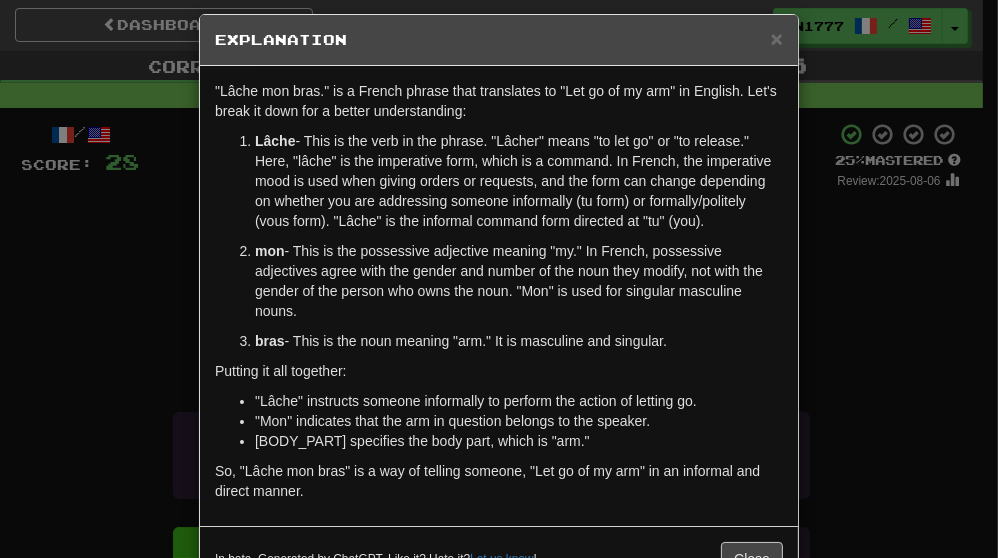 scroll, scrollTop: 27, scrollLeft: 0, axis: vertical 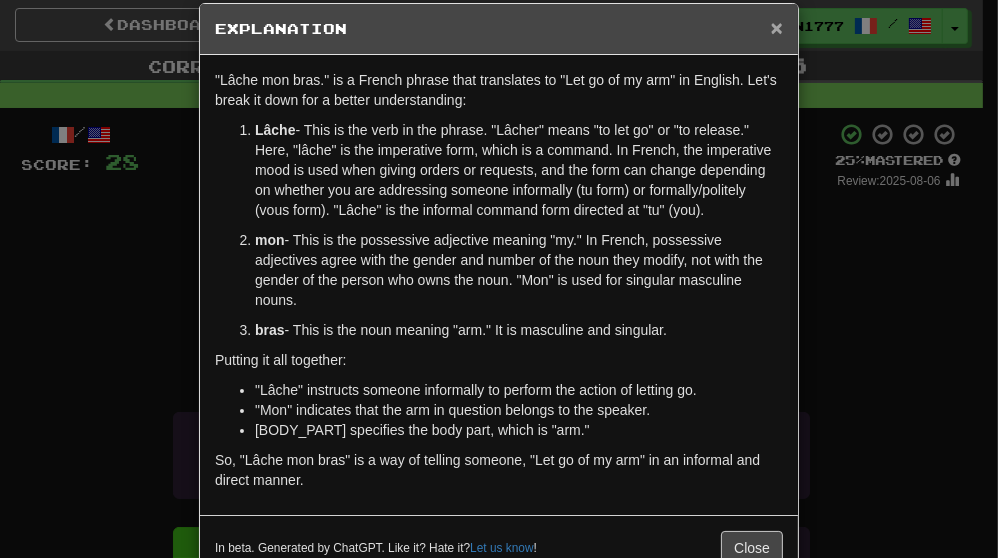 click on "×" at bounding box center (777, 27) 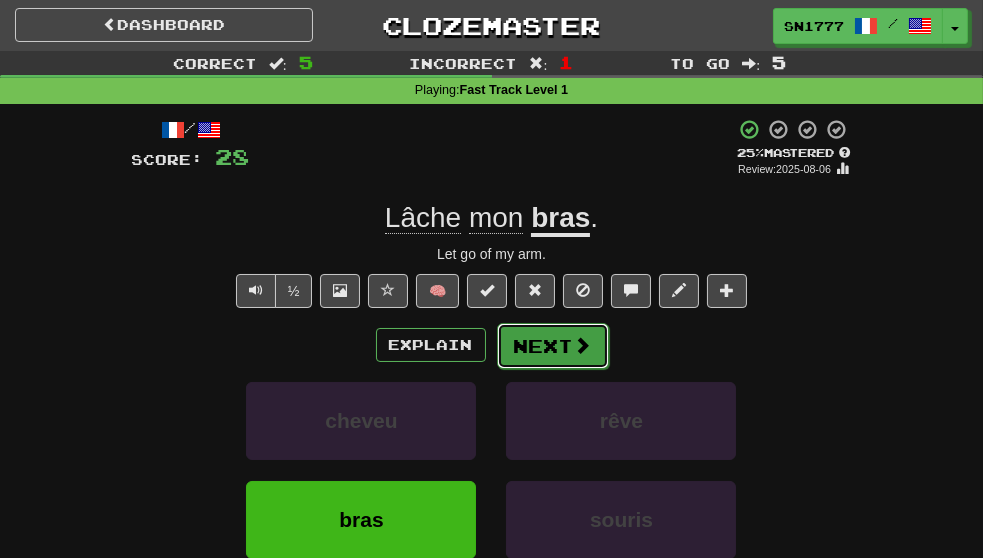 click at bounding box center [583, 345] 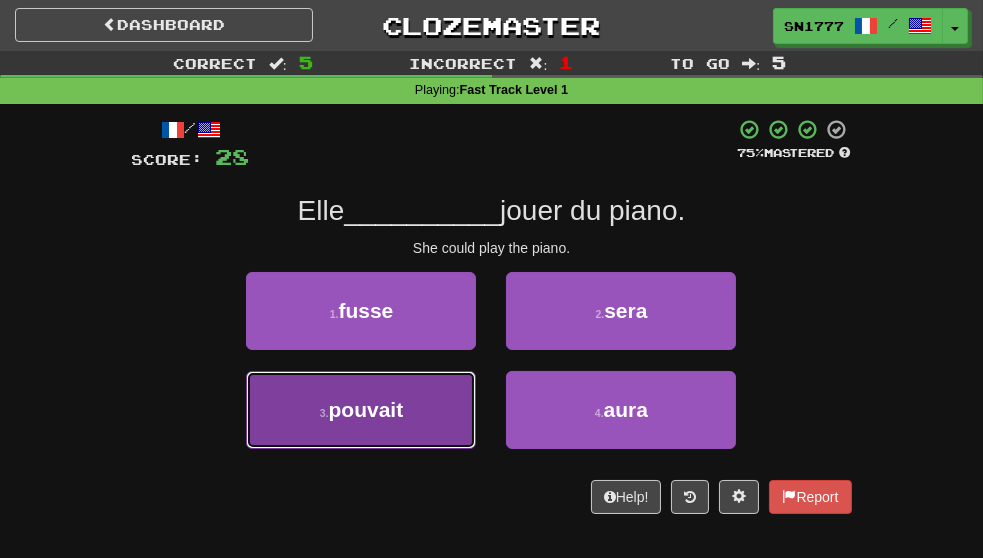 click on "3 .  pouvait" at bounding box center (361, 410) 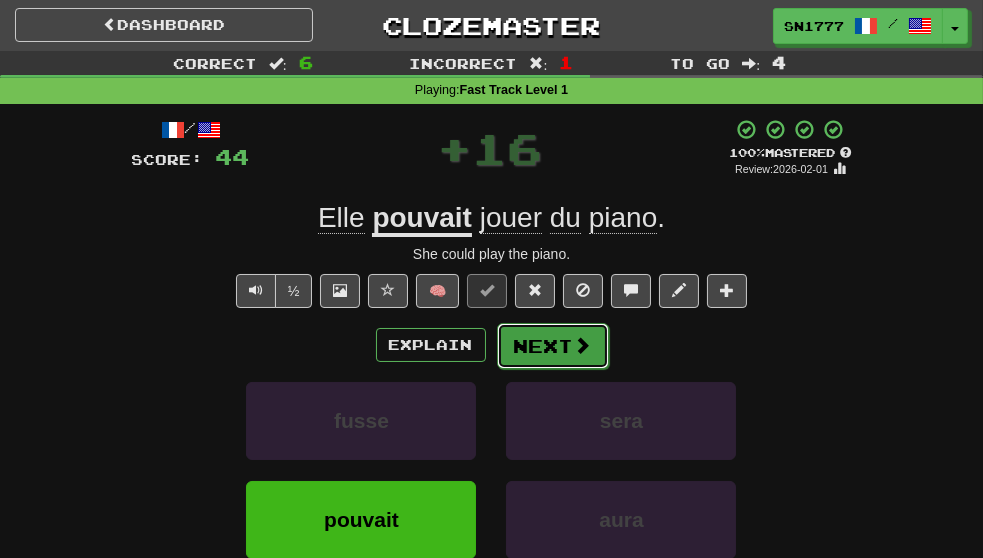 click at bounding box center (583, 345) 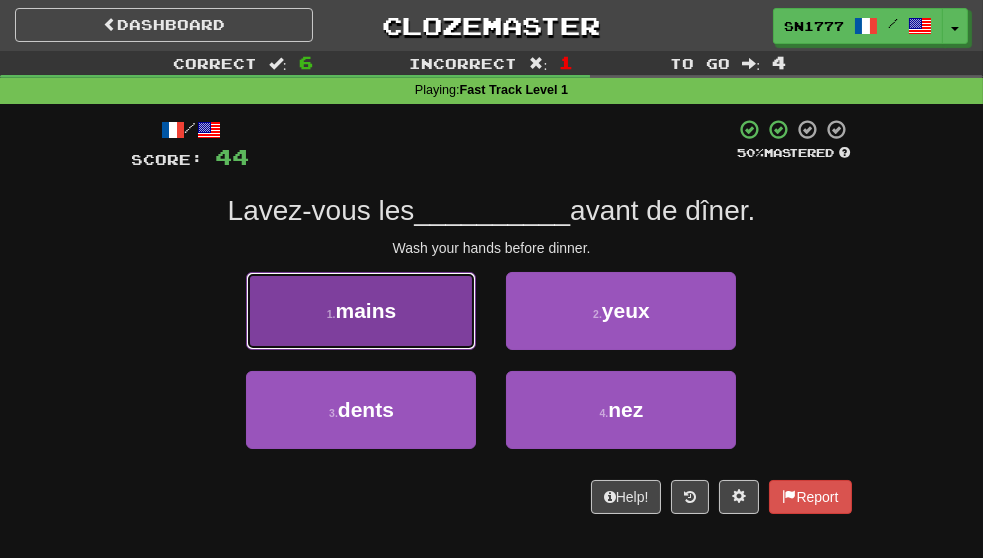 click on "1 .  mains" at bounding box center (361, 311) 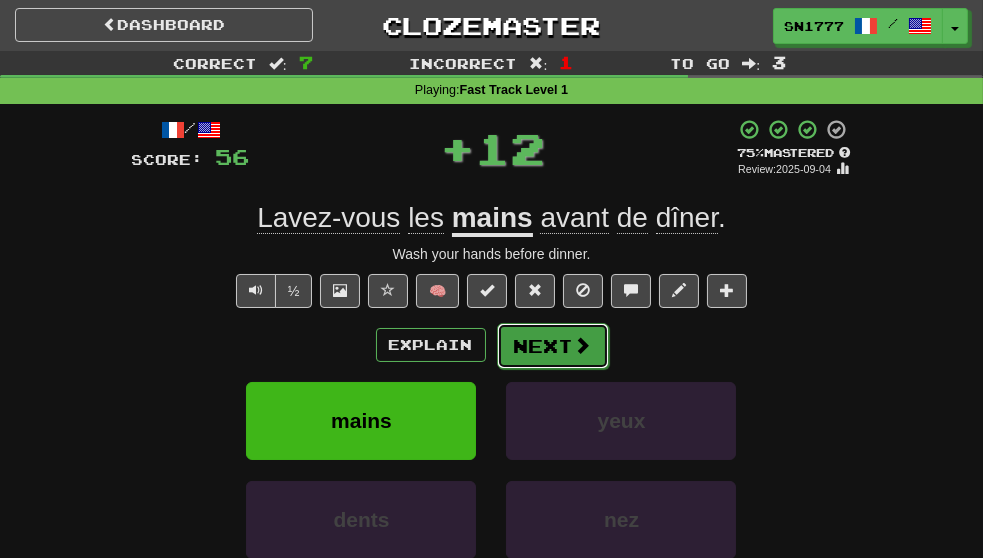 click on "Next" at bounding box center [553, 346] 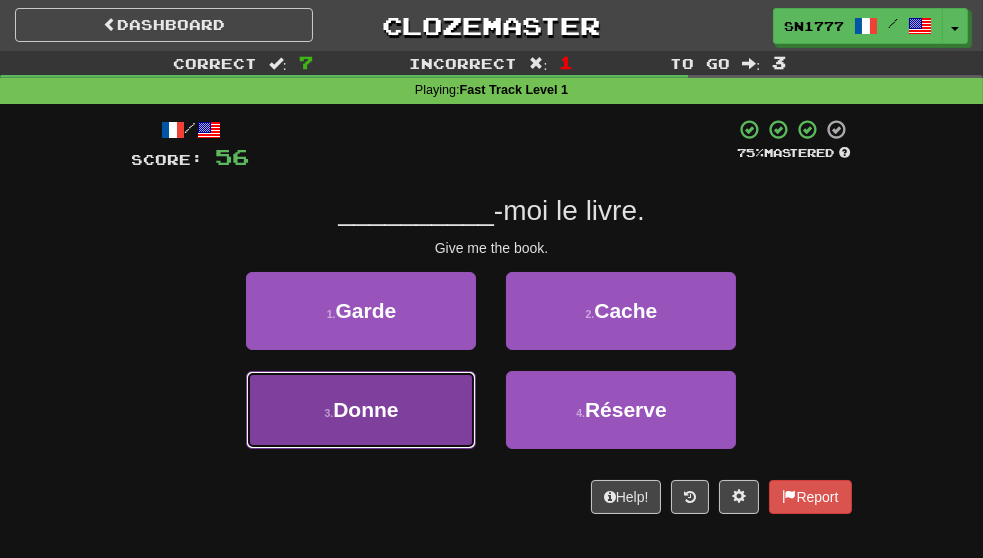 click on "3 .  Donne" at bounding box center (361, 410) 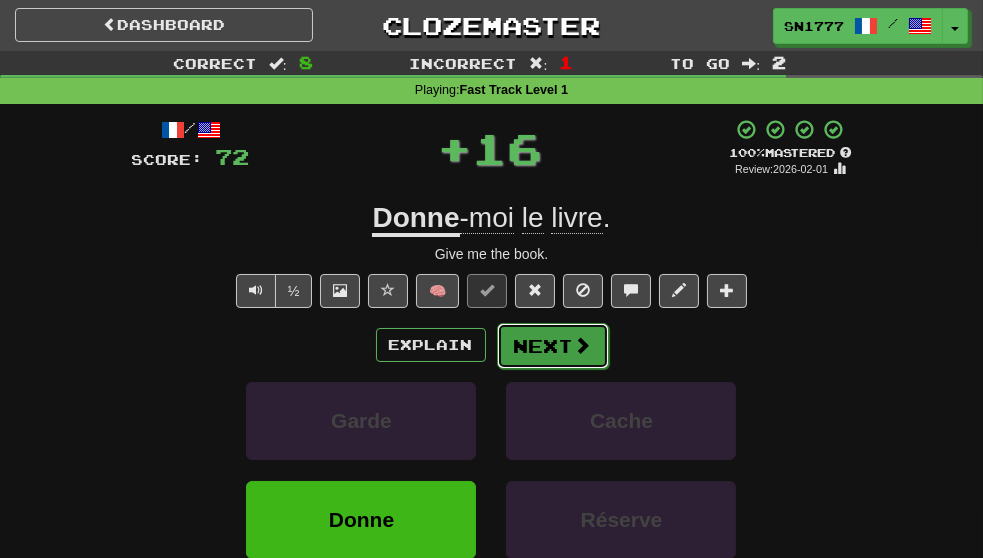 click at bounding box center [583, 345] 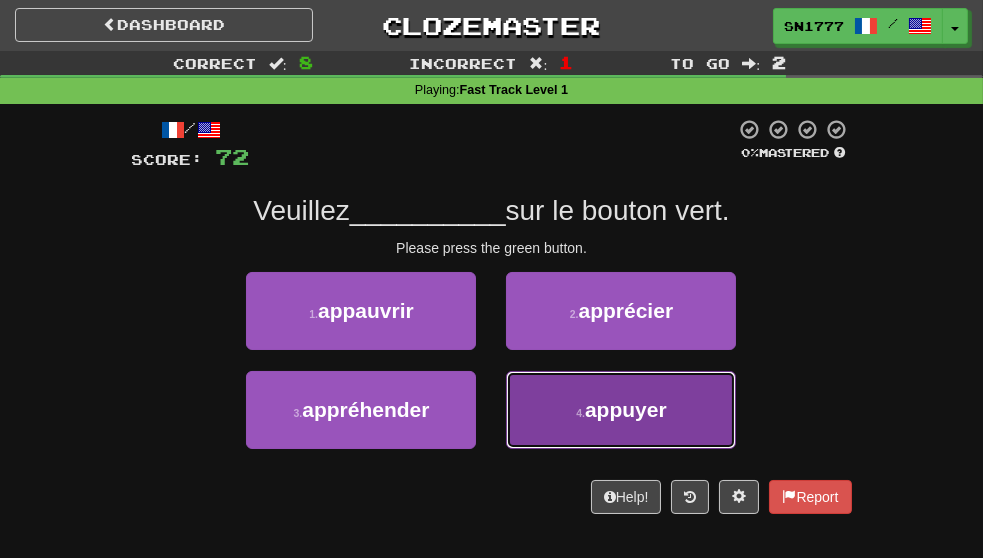 click on "appuyer" at bounding box center (626, 409) 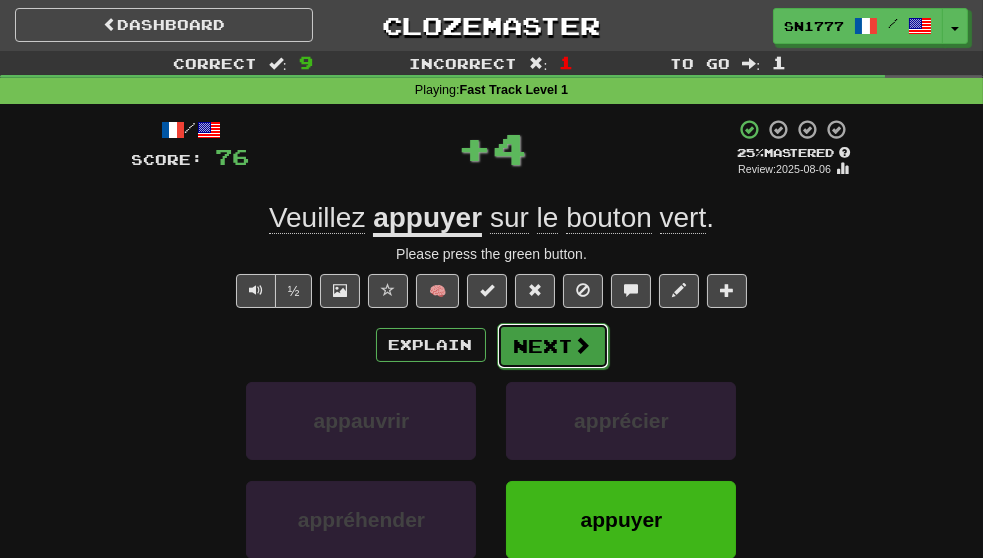 click at bounding box center [583, 345] 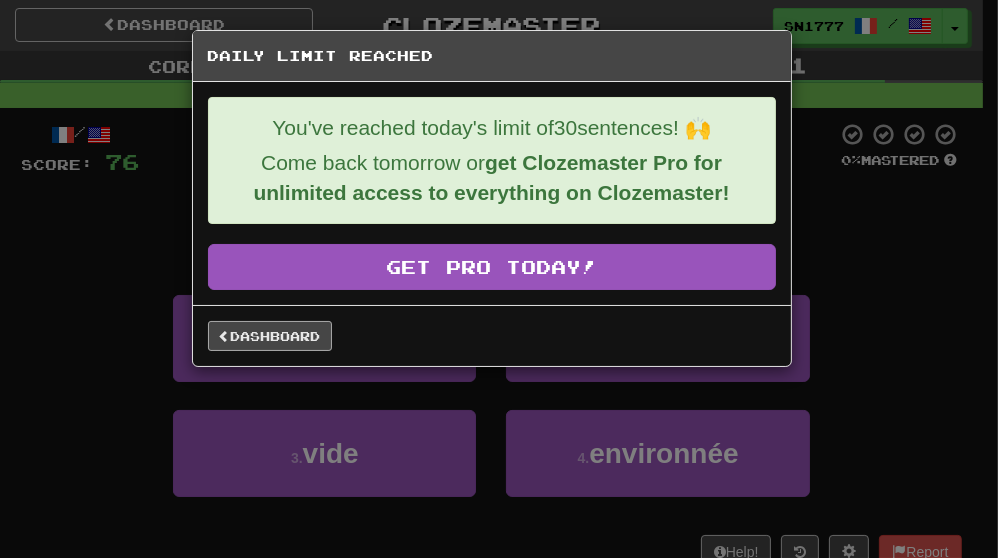 click on "Dashboard" at bounding box center [270, 336] 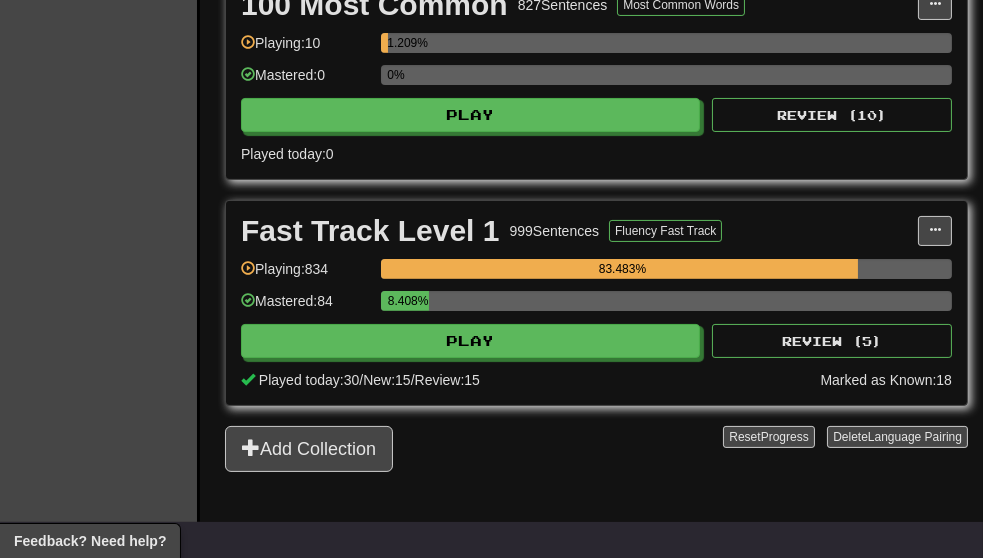 scroll, scrollTop: 526, scrollLeft: 0, axis: vertical 